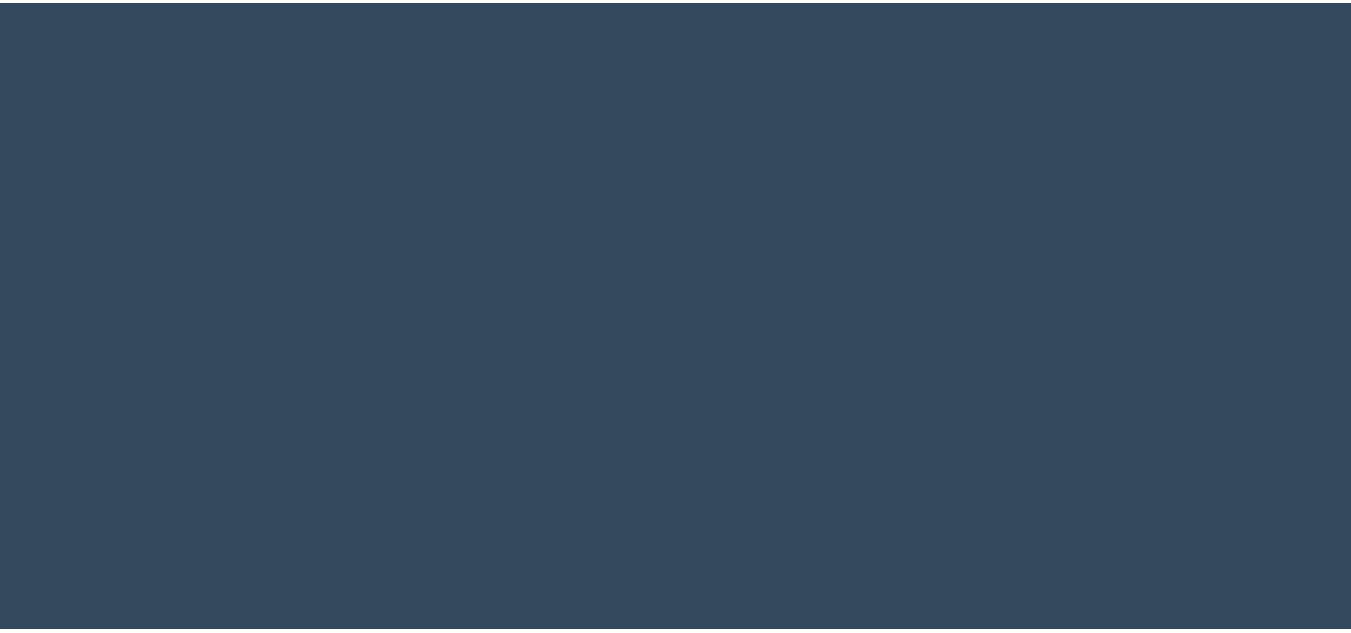 scroll, scrollTop: 0, scrollLeft: 0, axis: both 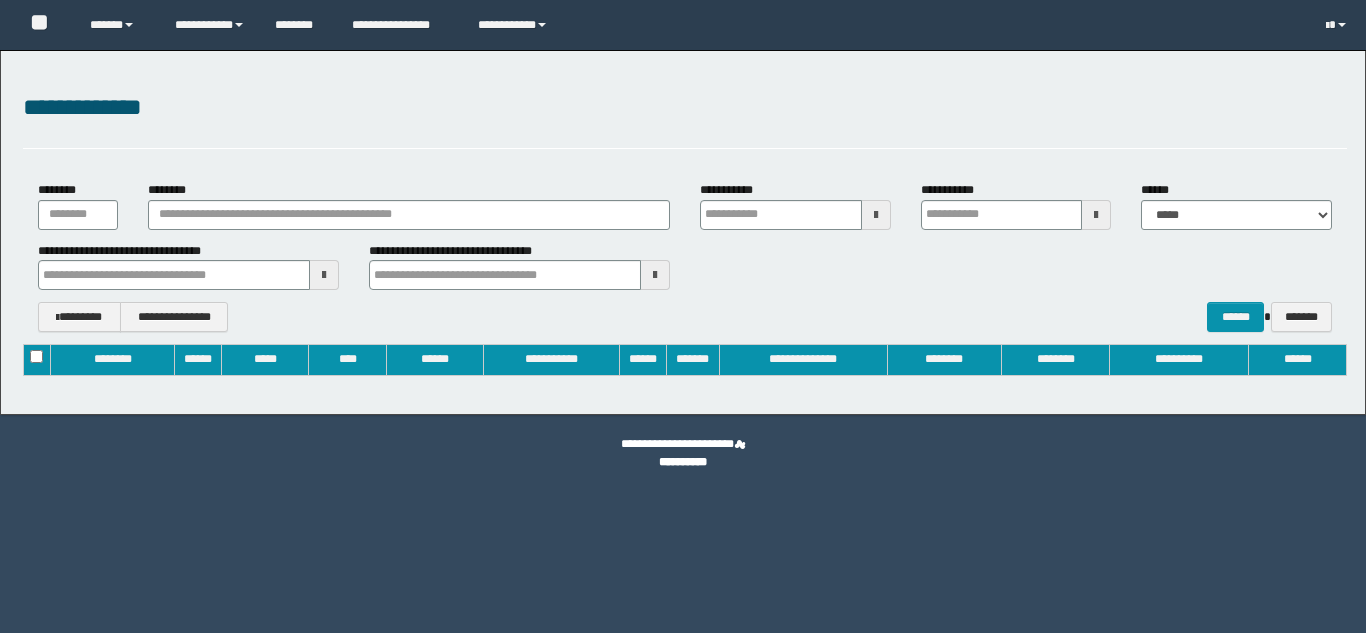 type on "**********" 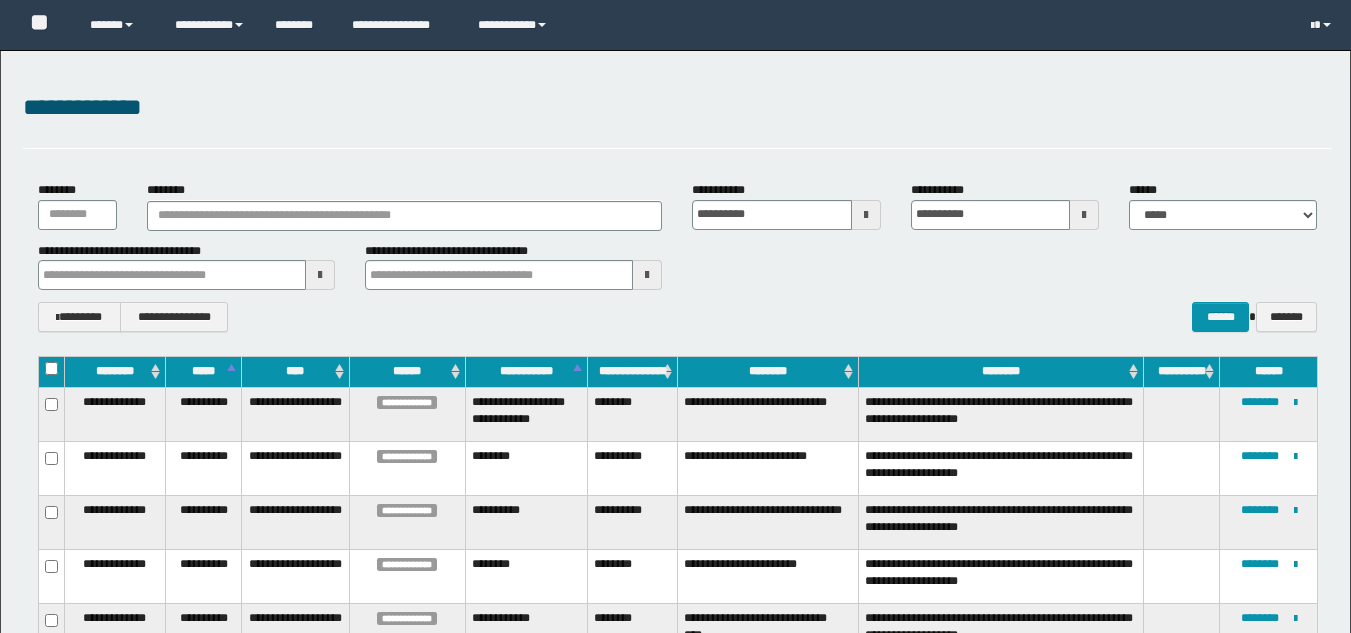 scroll, scrollTop: 0, scrollLeft: 0, axis: both 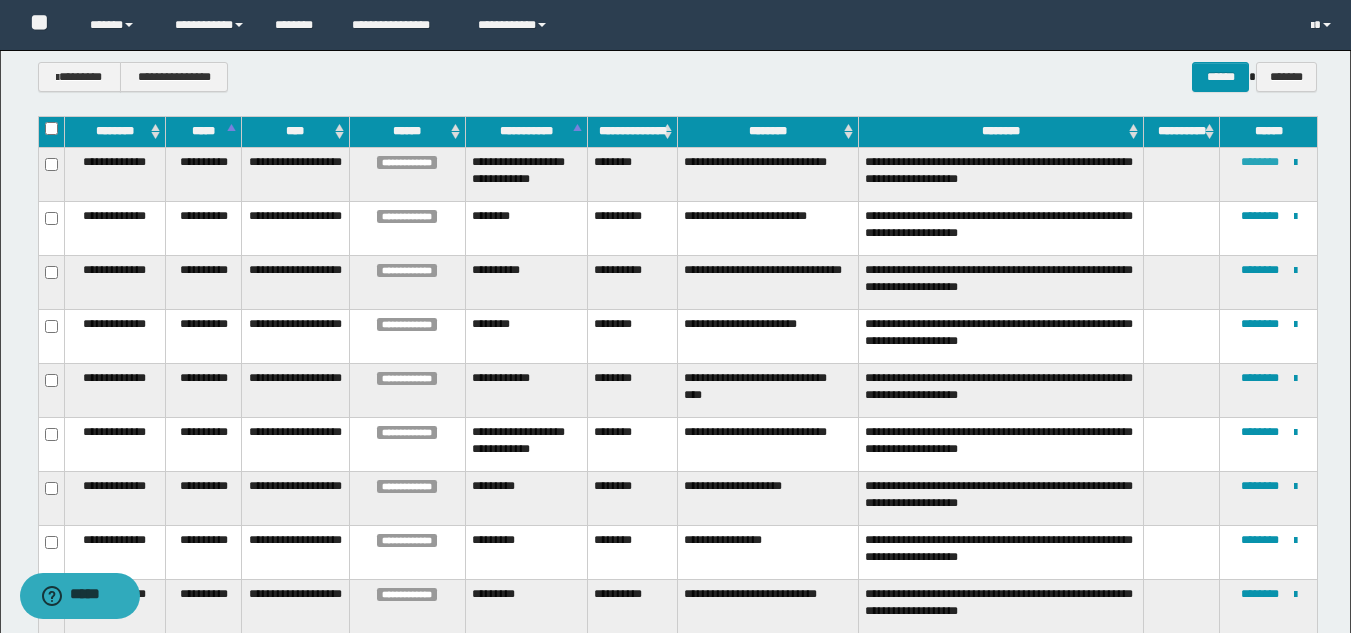 click on "********" at bounding box center [1260, 162] 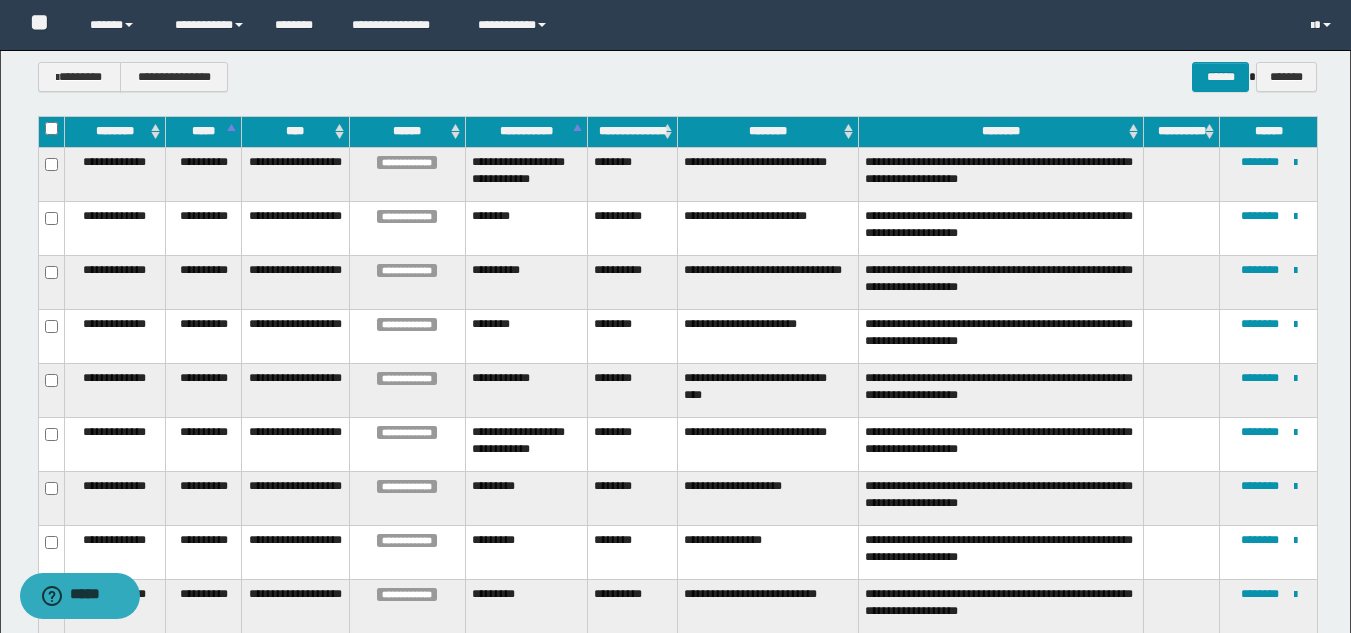 type 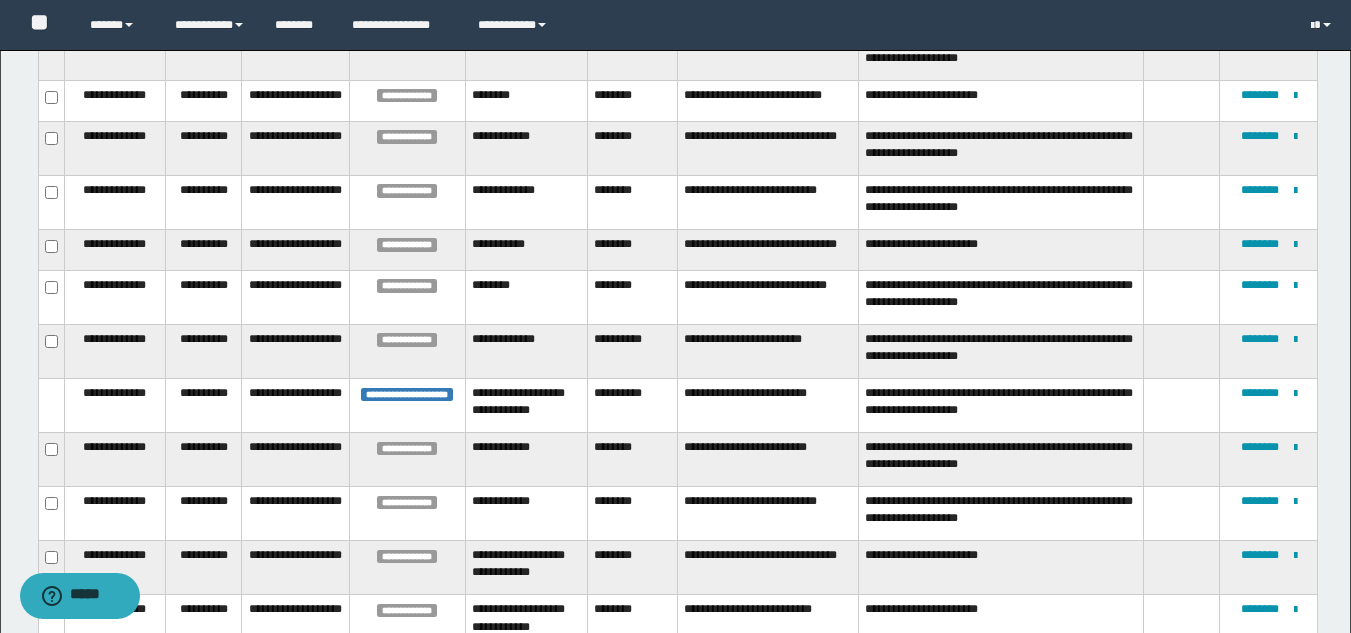 scroll, scrollTop: 240, scrollLeft: 0, axis: vertical 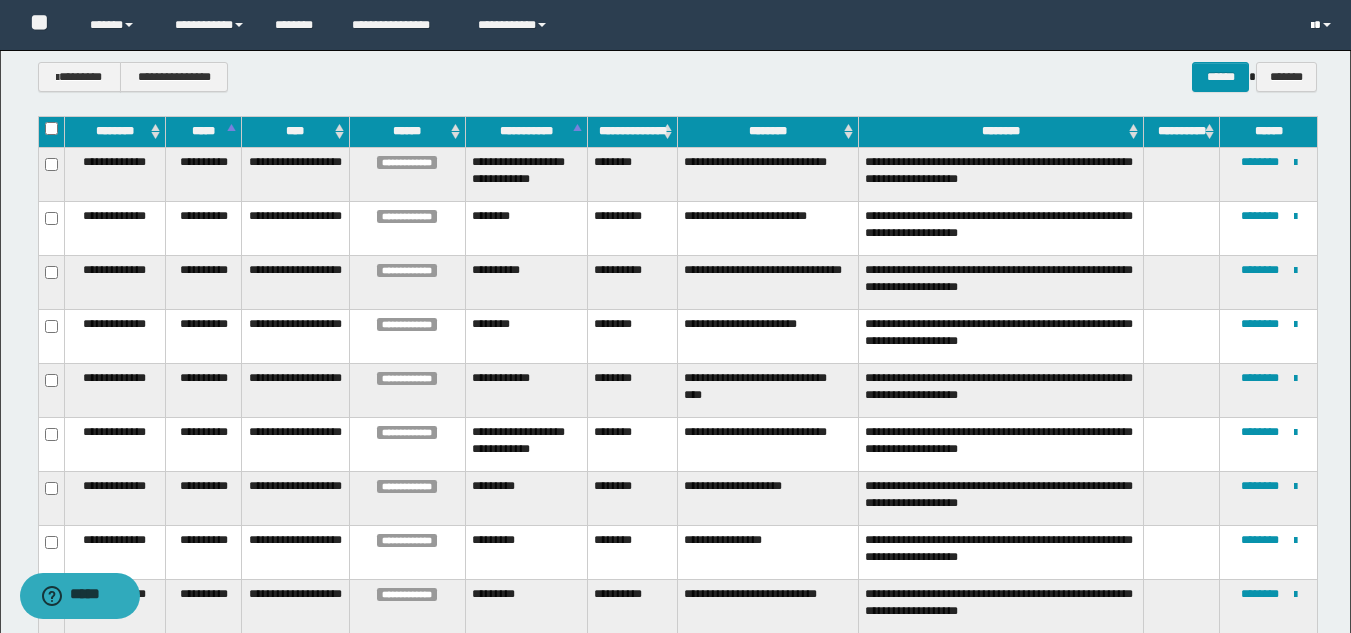 type 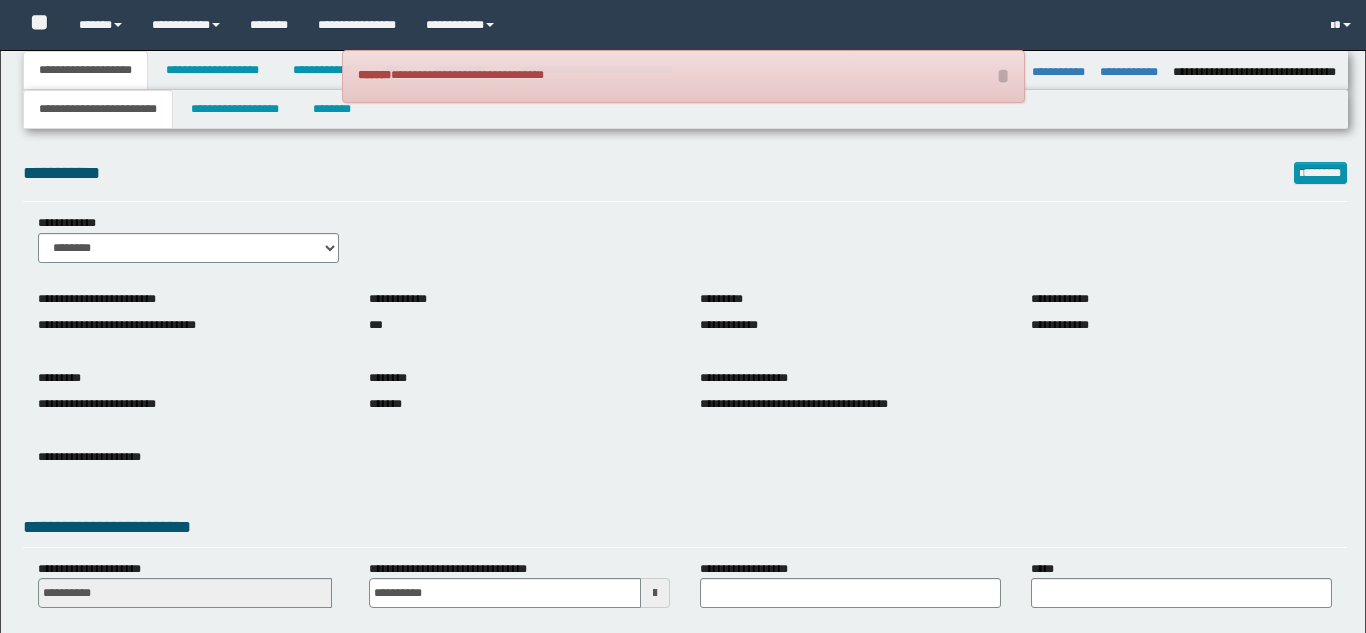 select on "**" 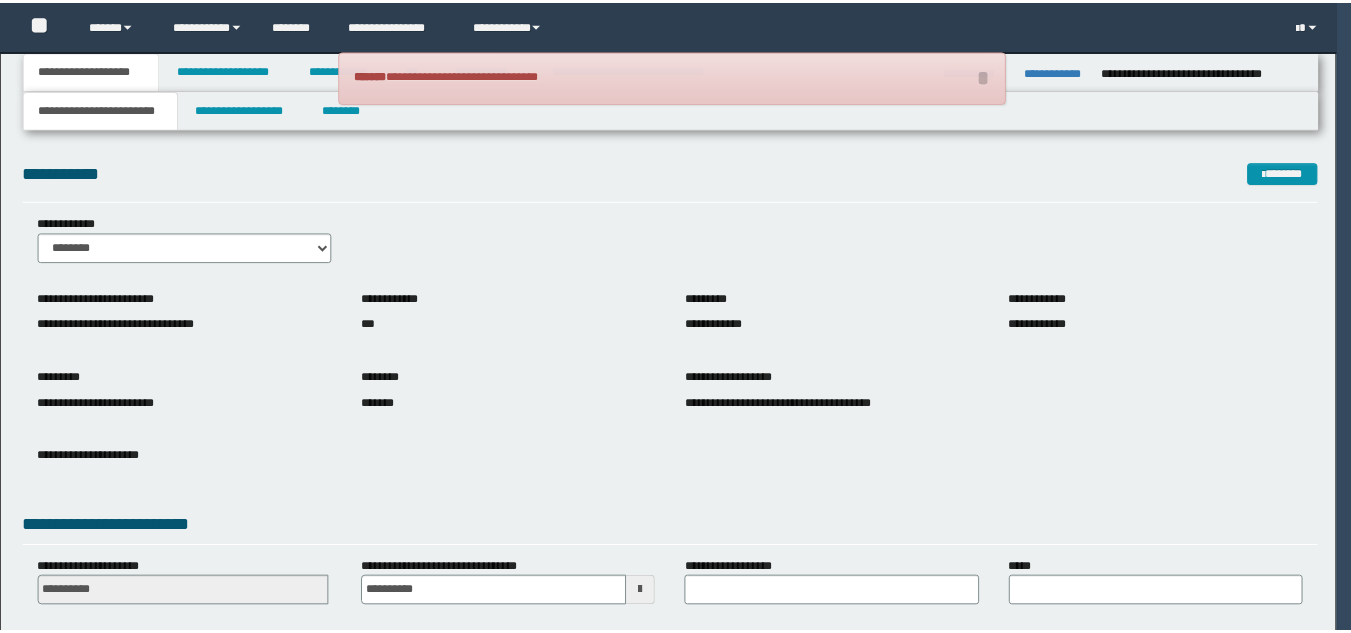 scroll, scrollTop: 251, scrollLeft: 0, axis: vertical 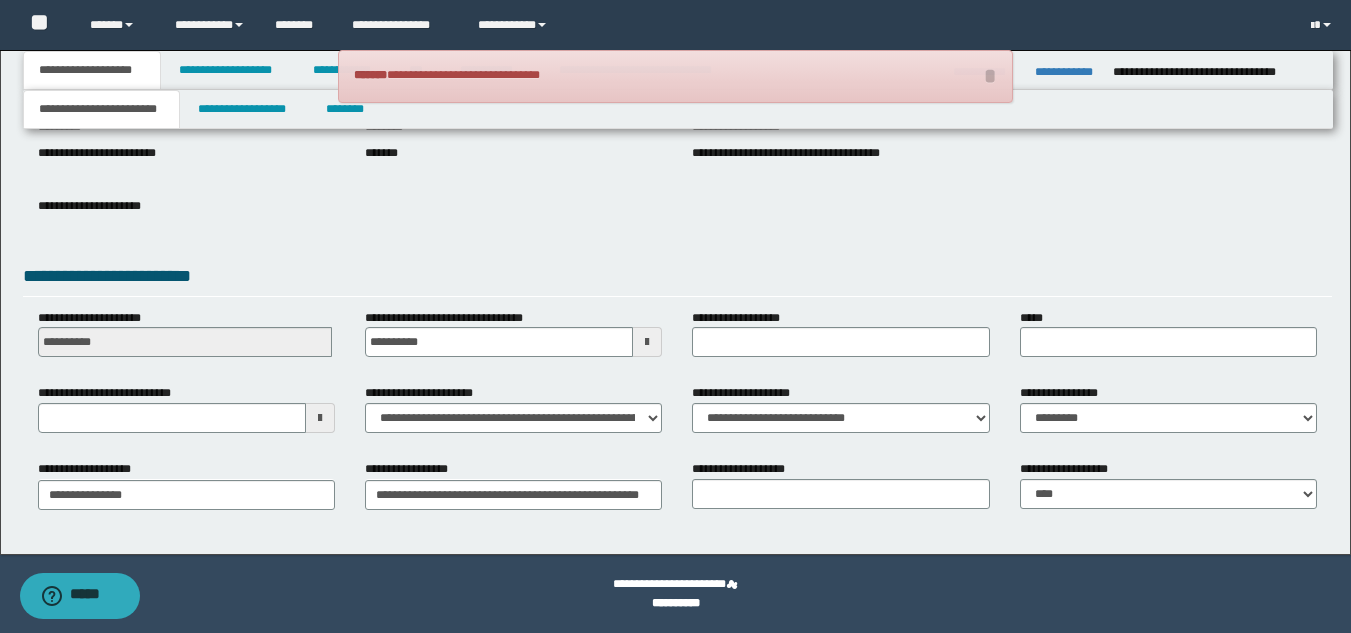 click at bounding box center (320, 418) 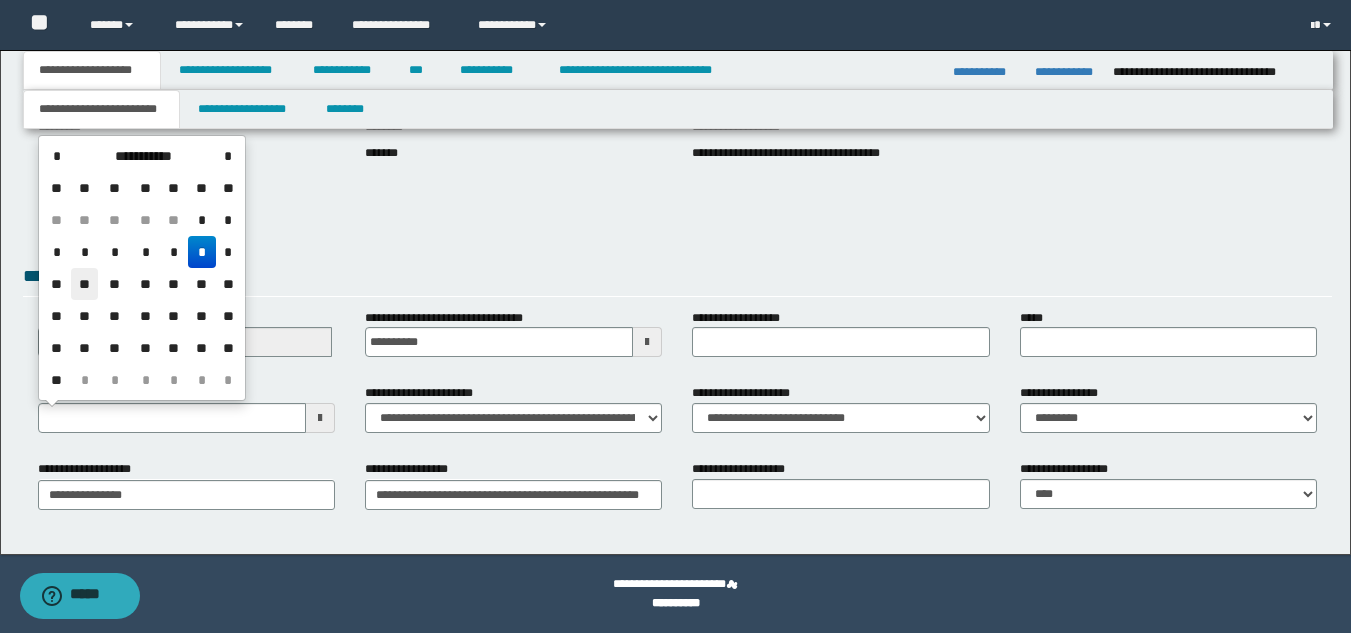click on "**" at bounding box center [85, 284] 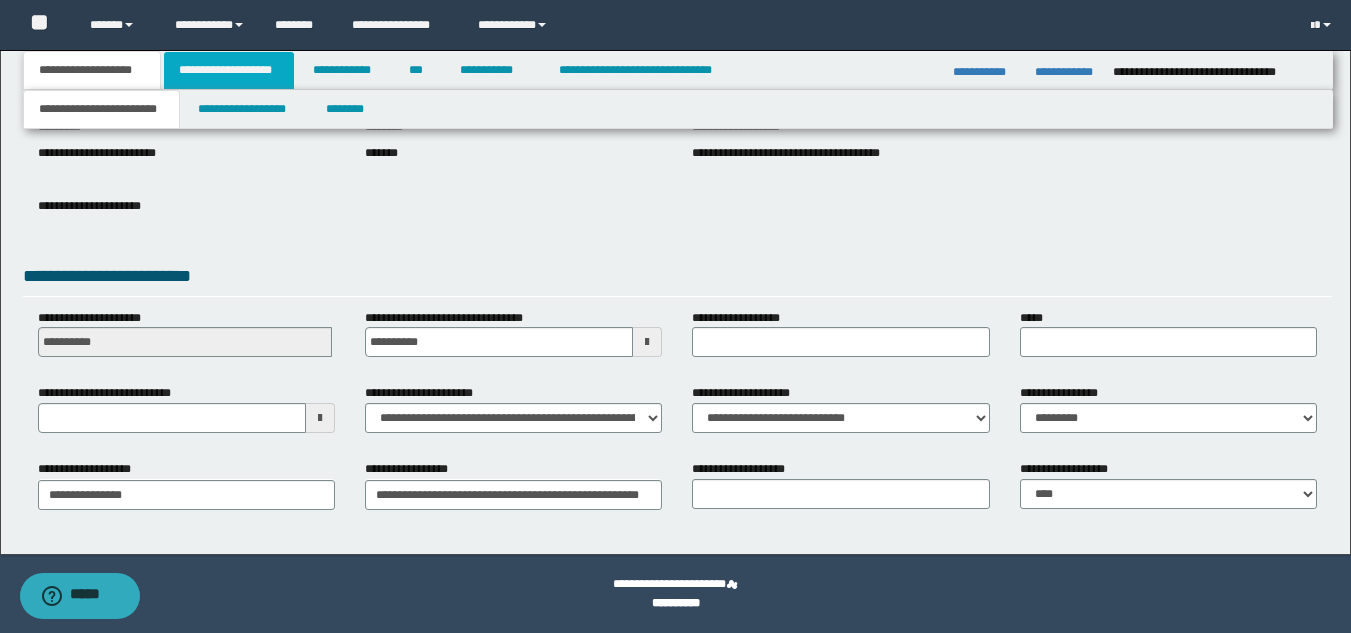 click on "**********" at bounding box center [229, 70] 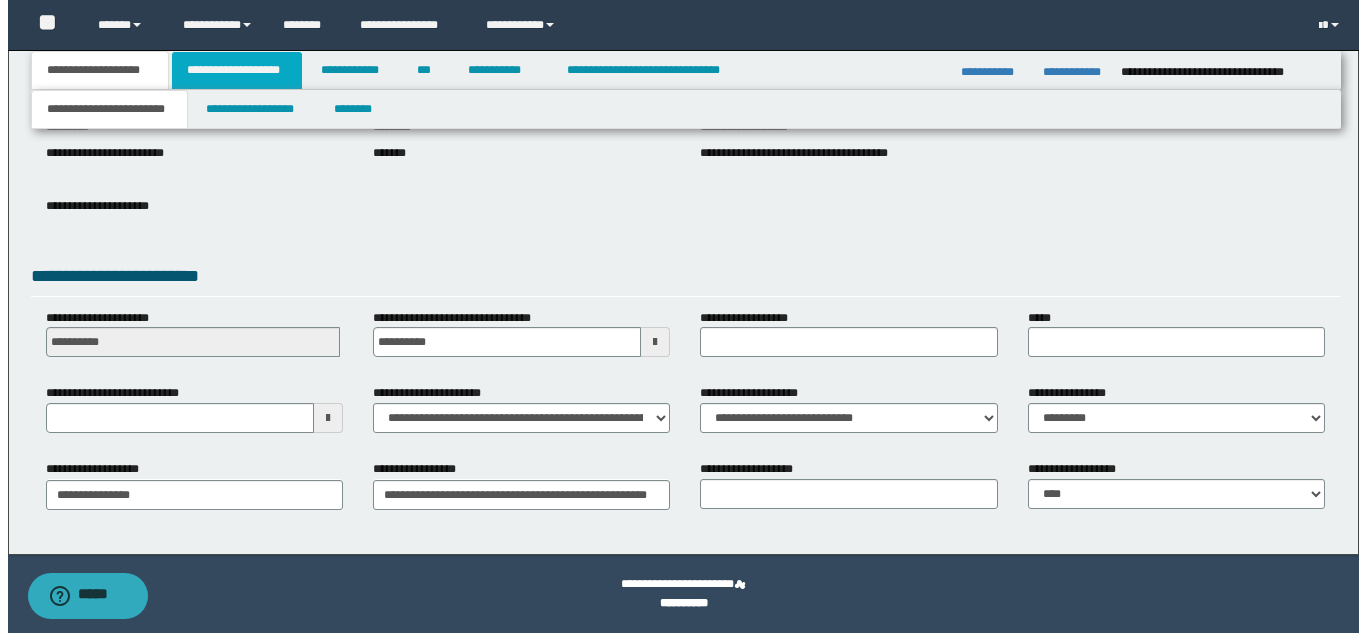 scroll, scrollTop: 0, scrollLeft: 0, axis: both 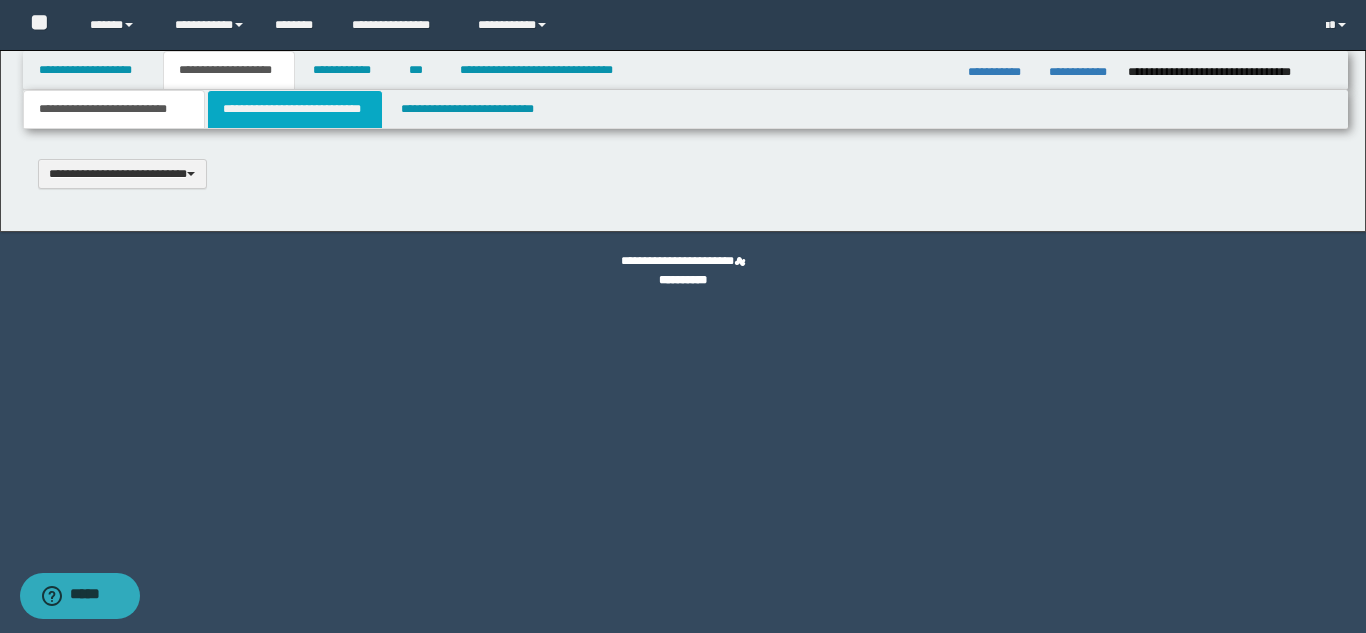 type 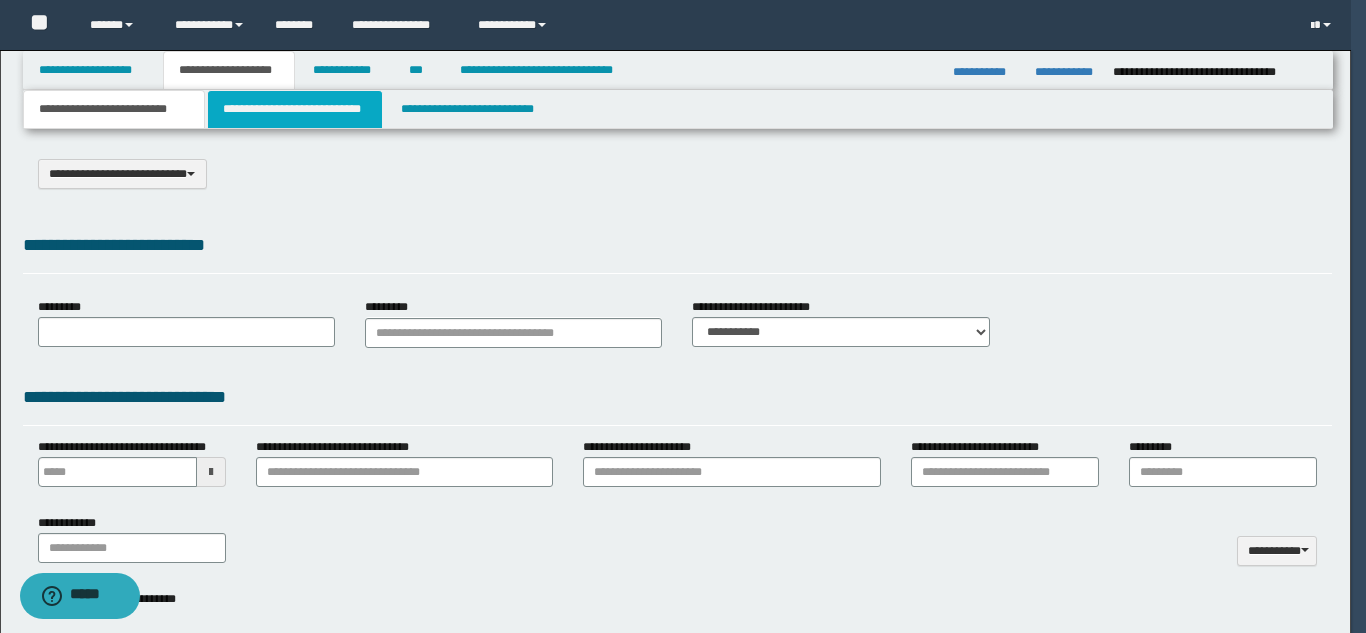 click on "**********" at bounding box center [295, 109] 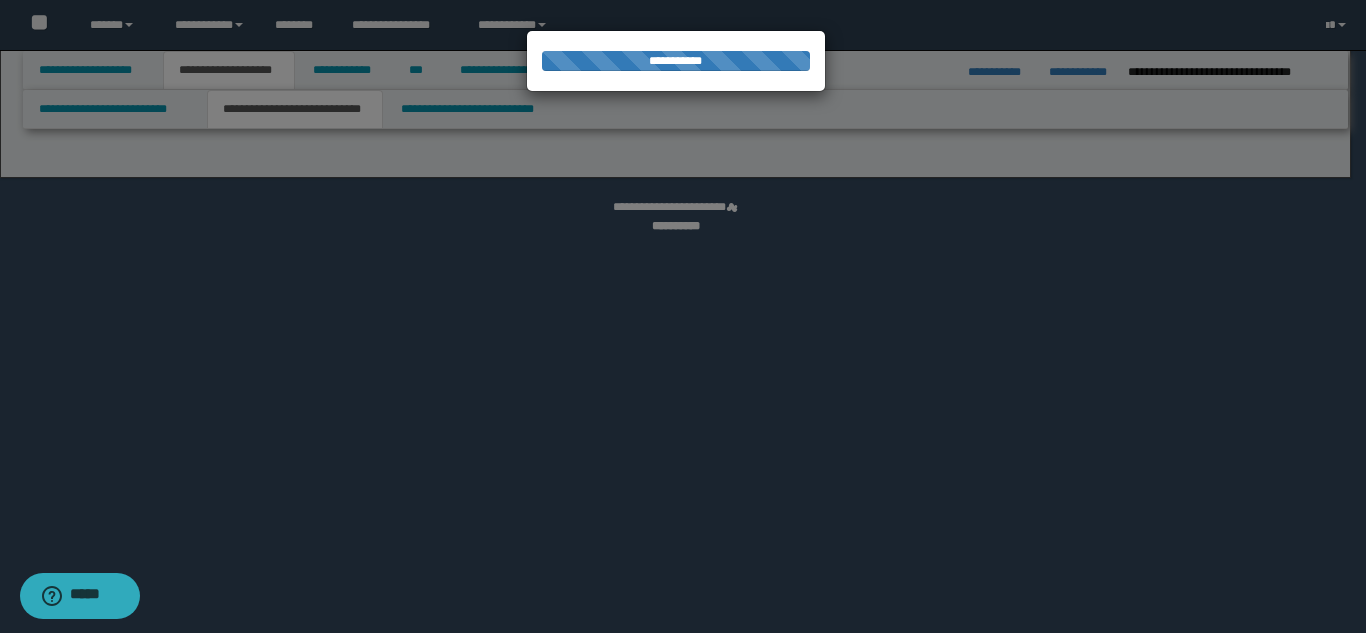 scroll, scrollTop: 0, scrollLeft: 0, axis: both 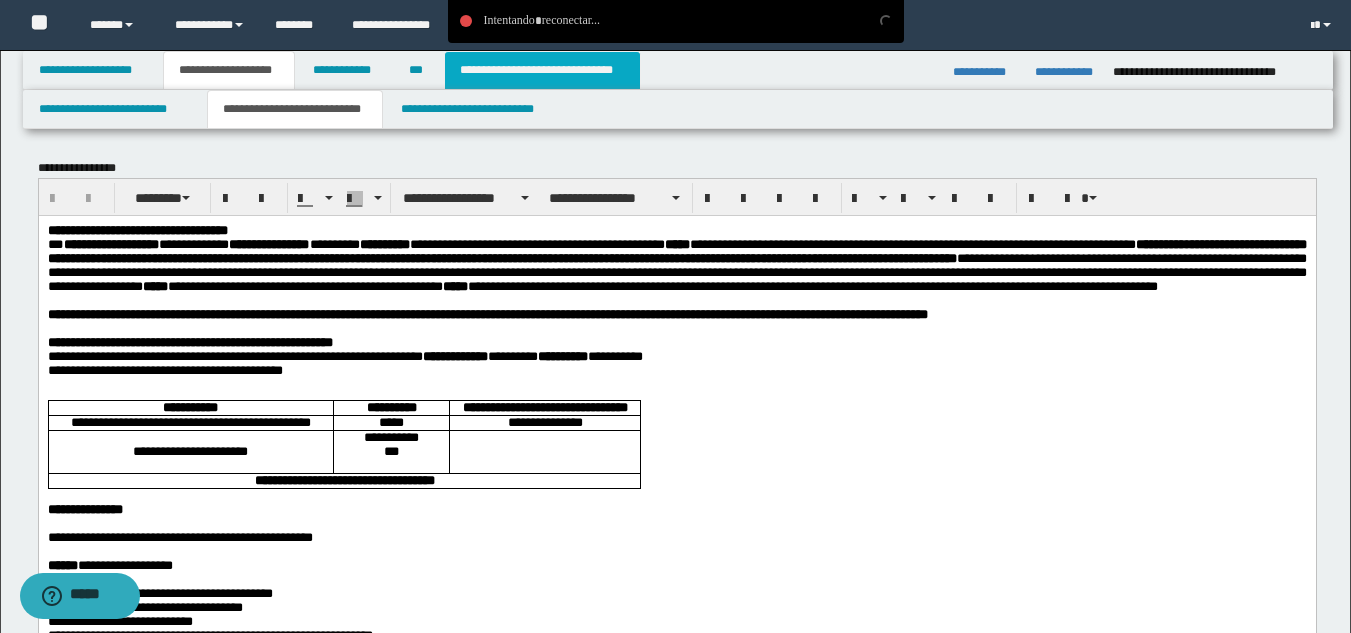 click on "**********" at bounding box center [542, 70] 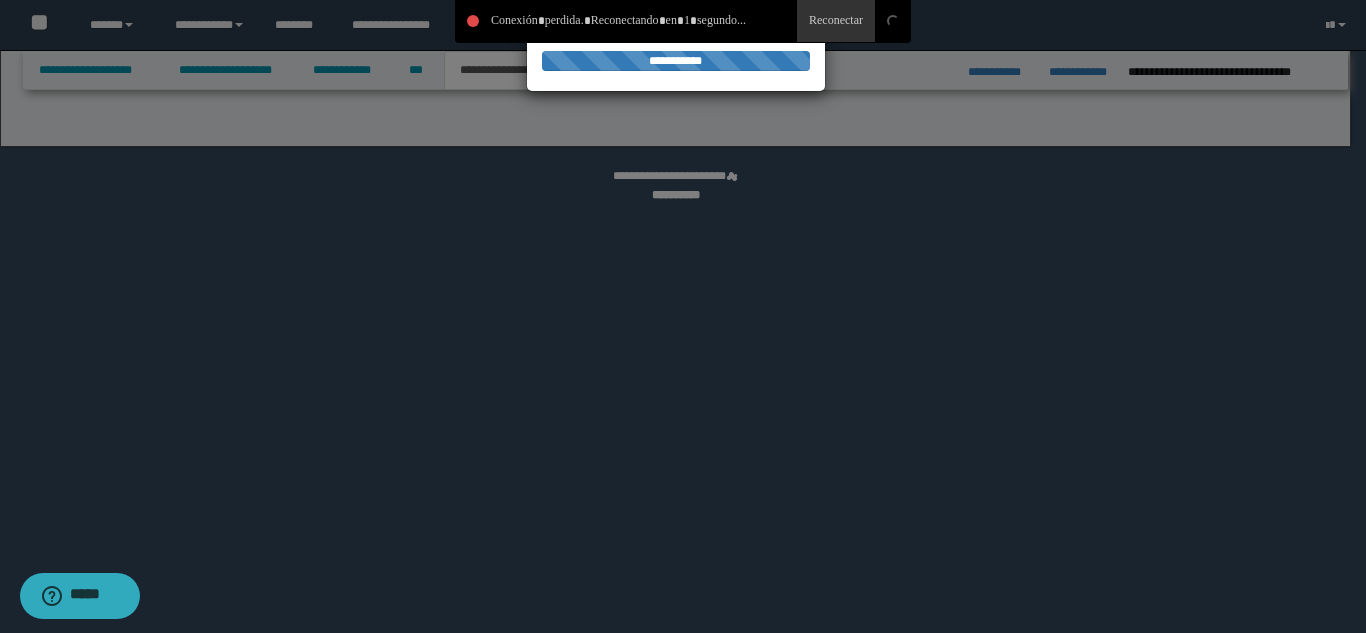 click on "**********" at bounding box center [675, 316] 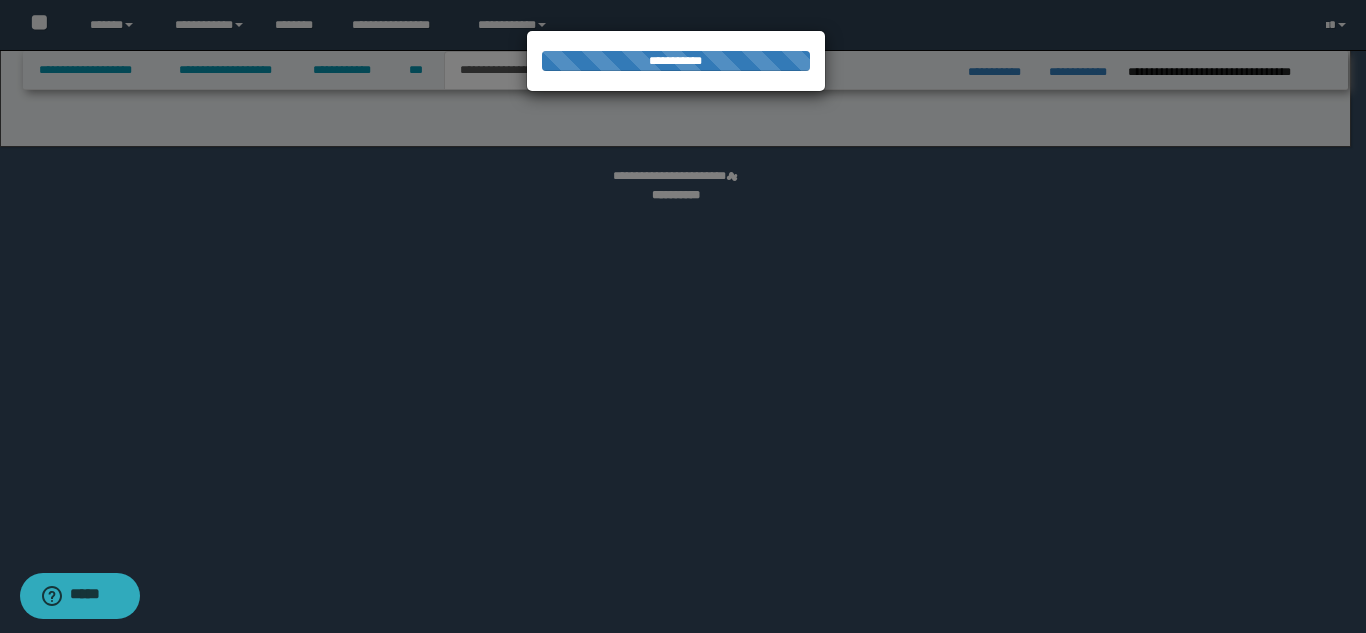 select on "*" 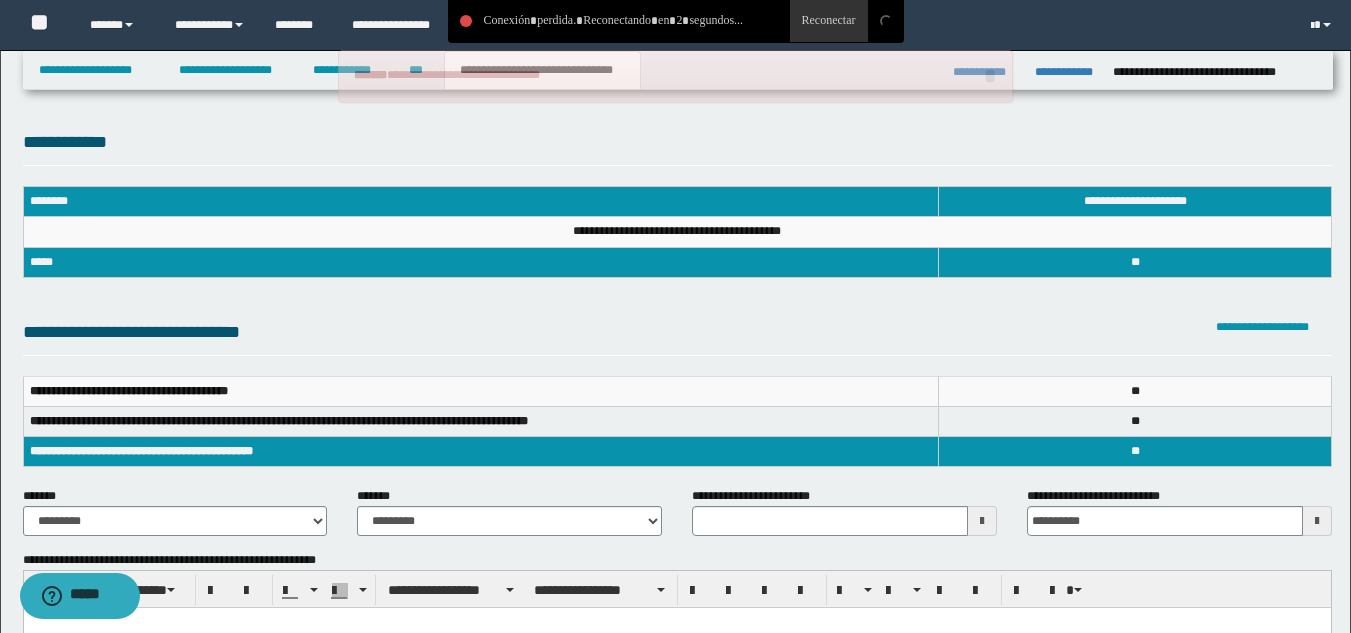 scroll, scrollTop: 0, scrollLeft: 0, axis: both 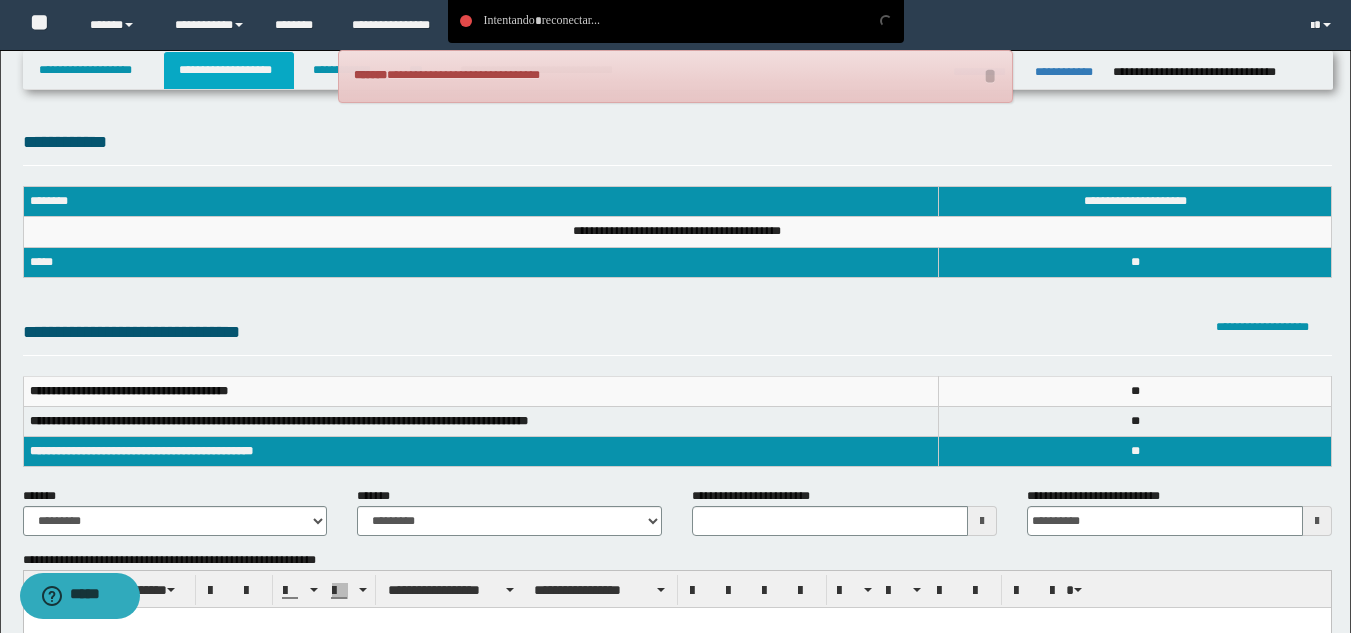 click on "**********" at bounding box center [229, 70] 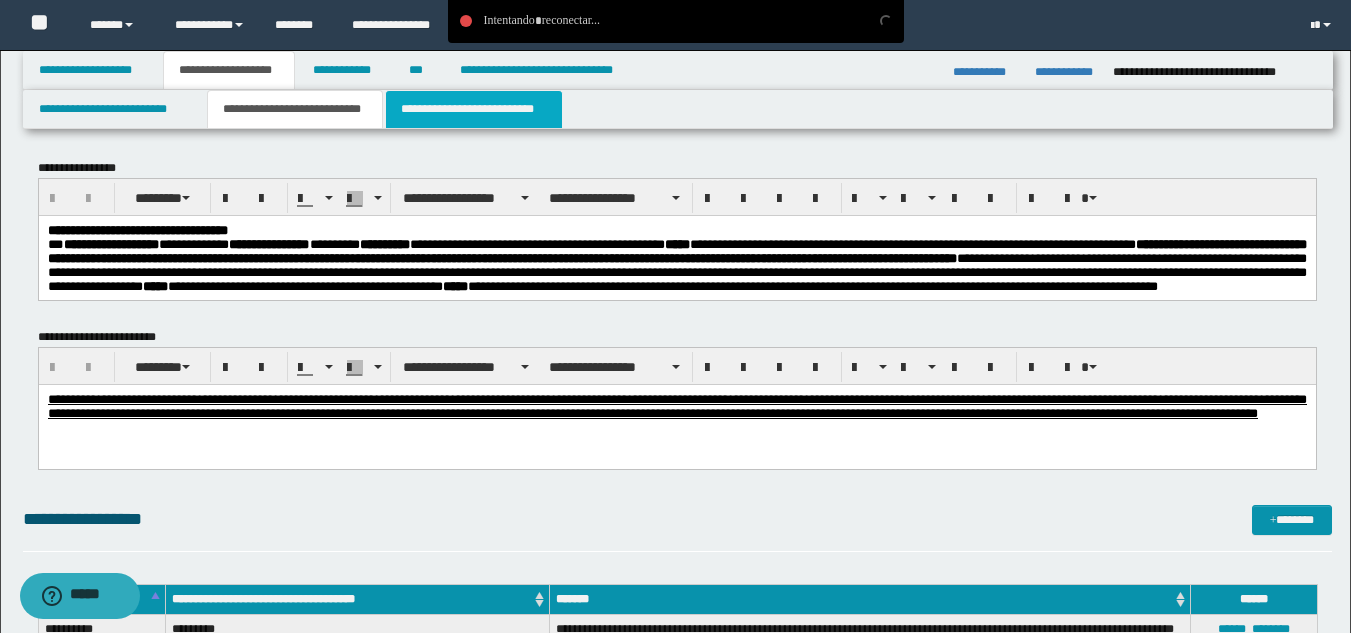 click on "**********" at bounding box center [474, 109] 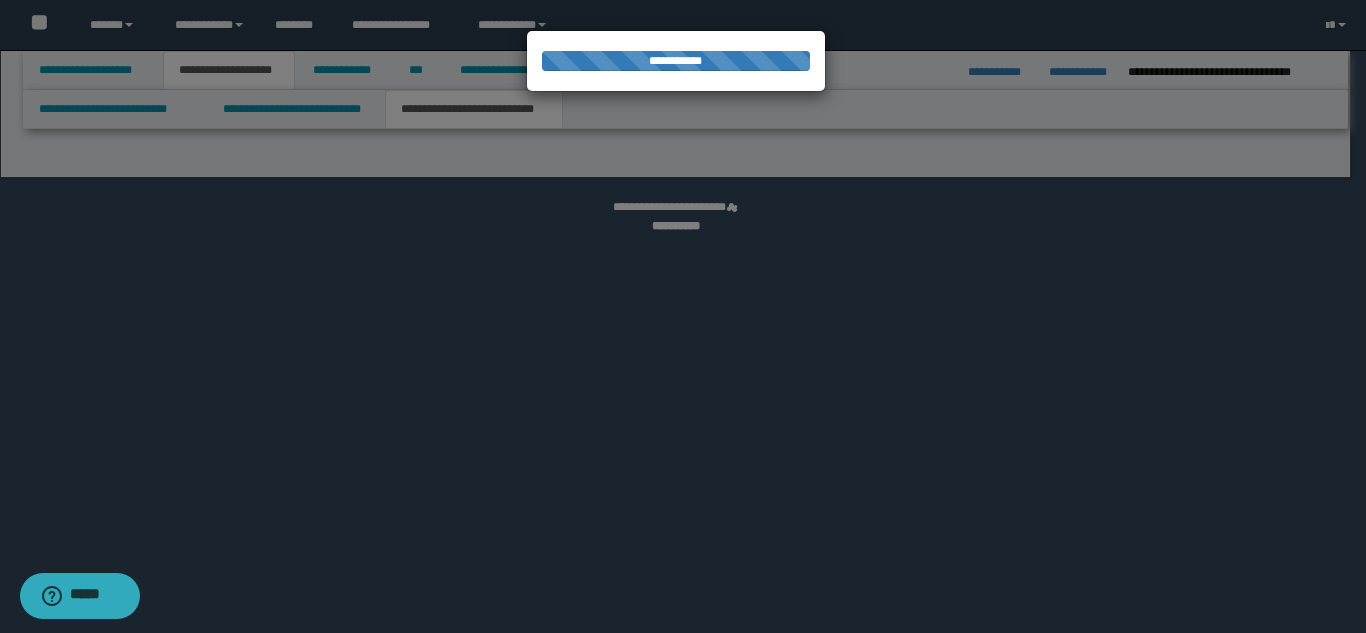click at bounding box center (683, 316) 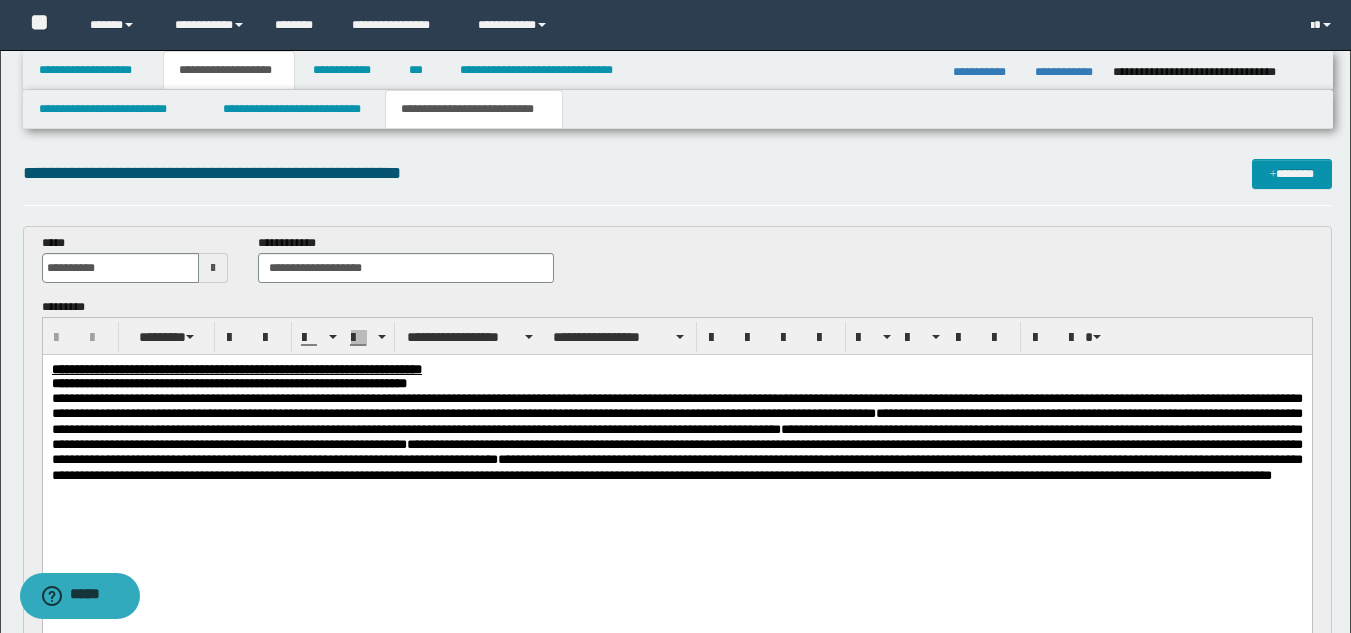 scroll, scrollTop: 0, scrollLeft: 0, axis: both 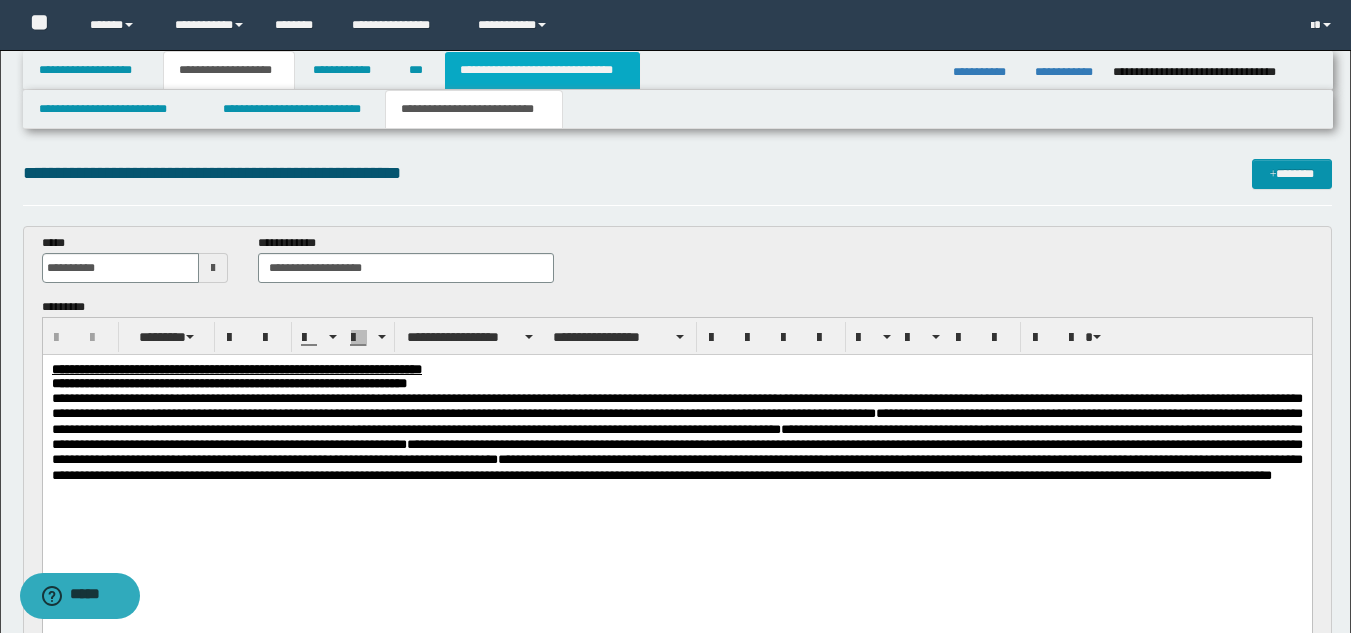 click on "**********" at bounding box center [542, 70] 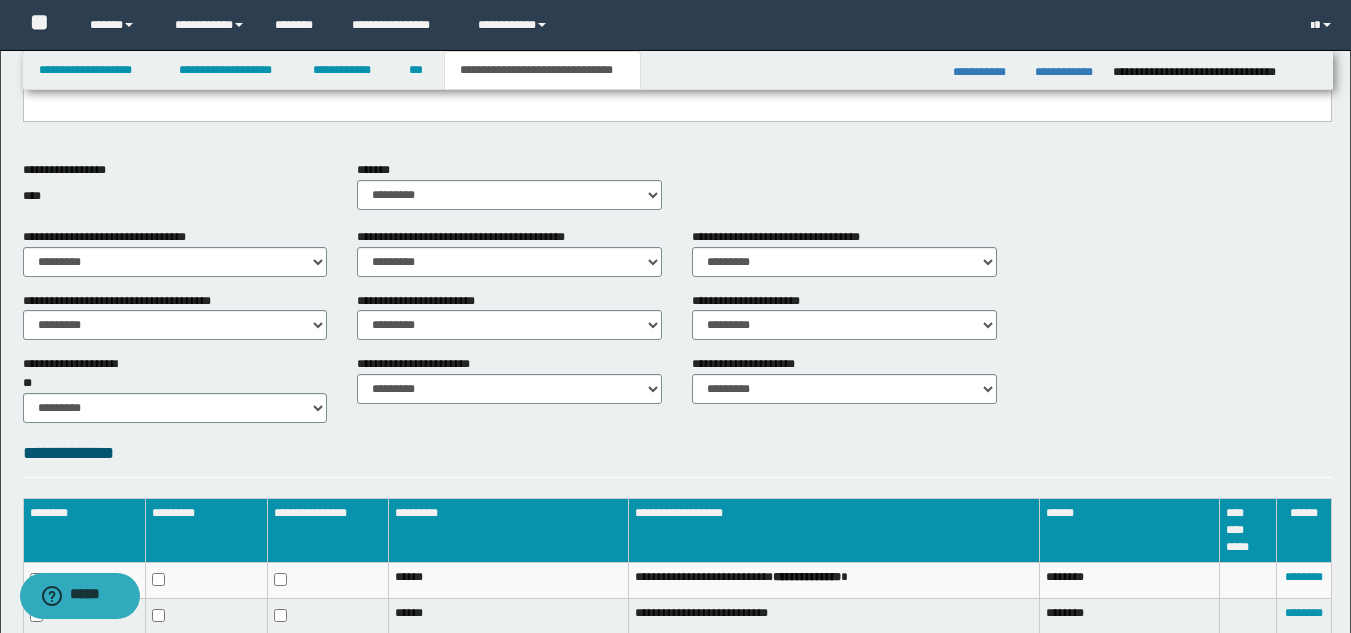 scroll, scrollTop: 734, scrollLeft: 0, axis: vertical 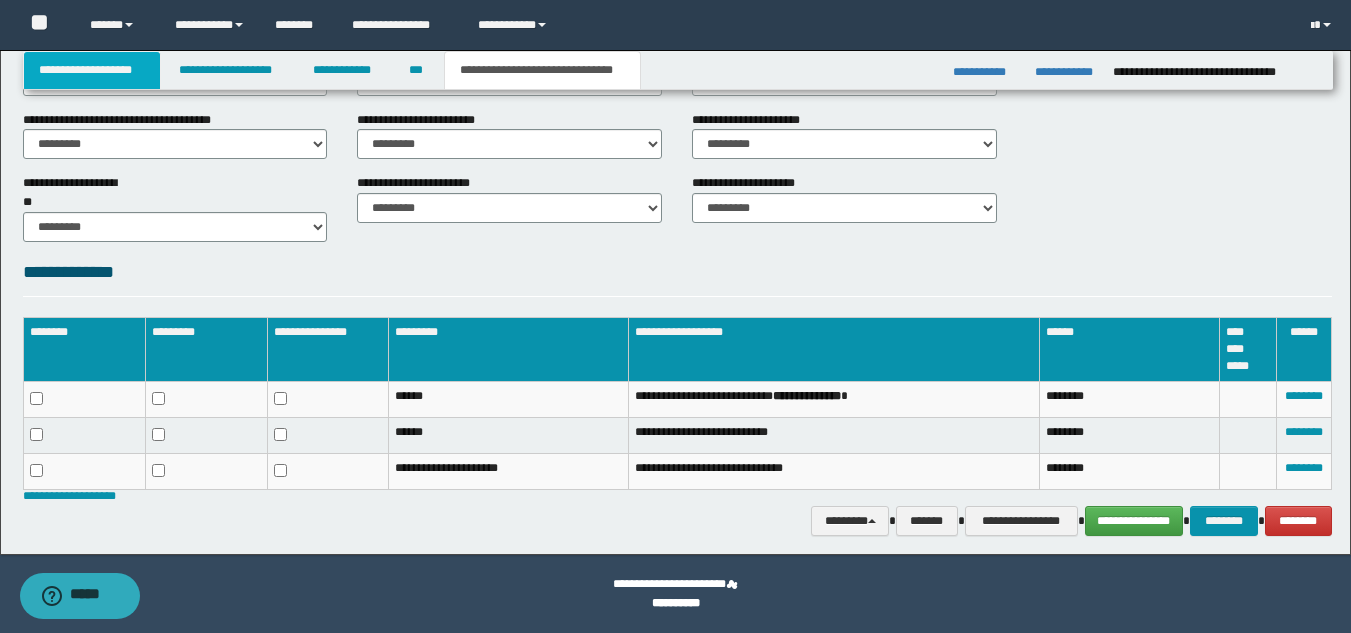 click on "**********" at bounding box center (92, 70) 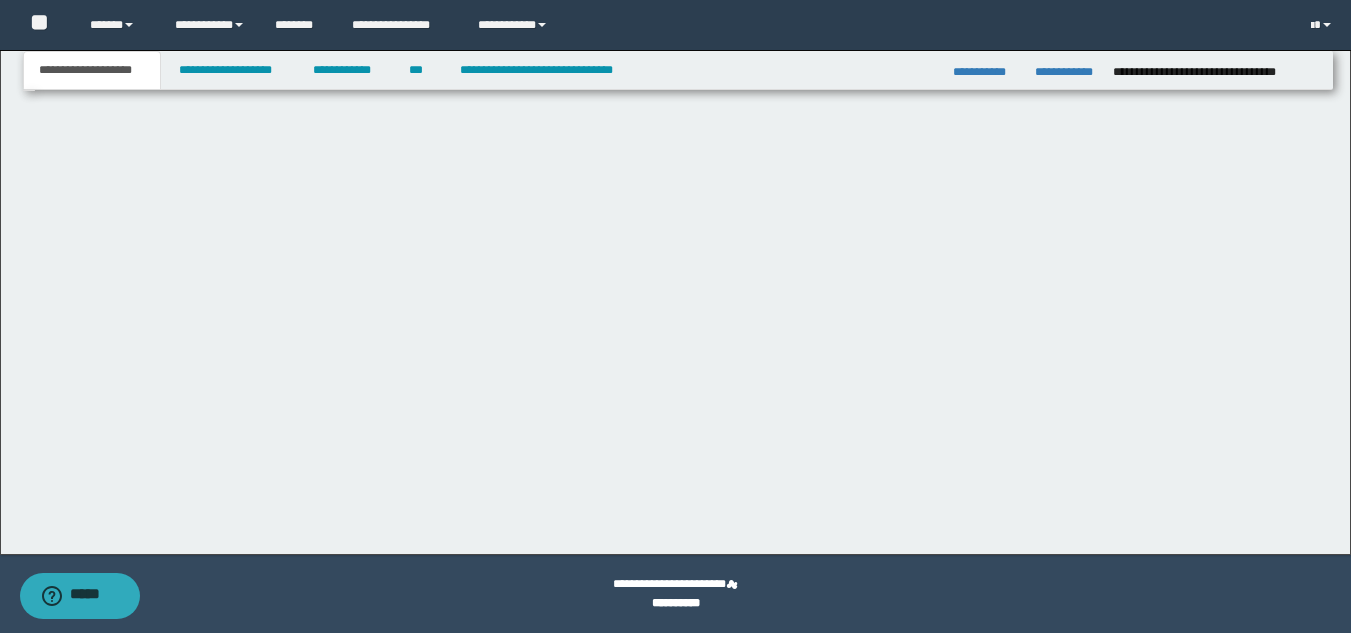 scroll, scrollTop: 251, scrollLeft: 0, axis: vertical 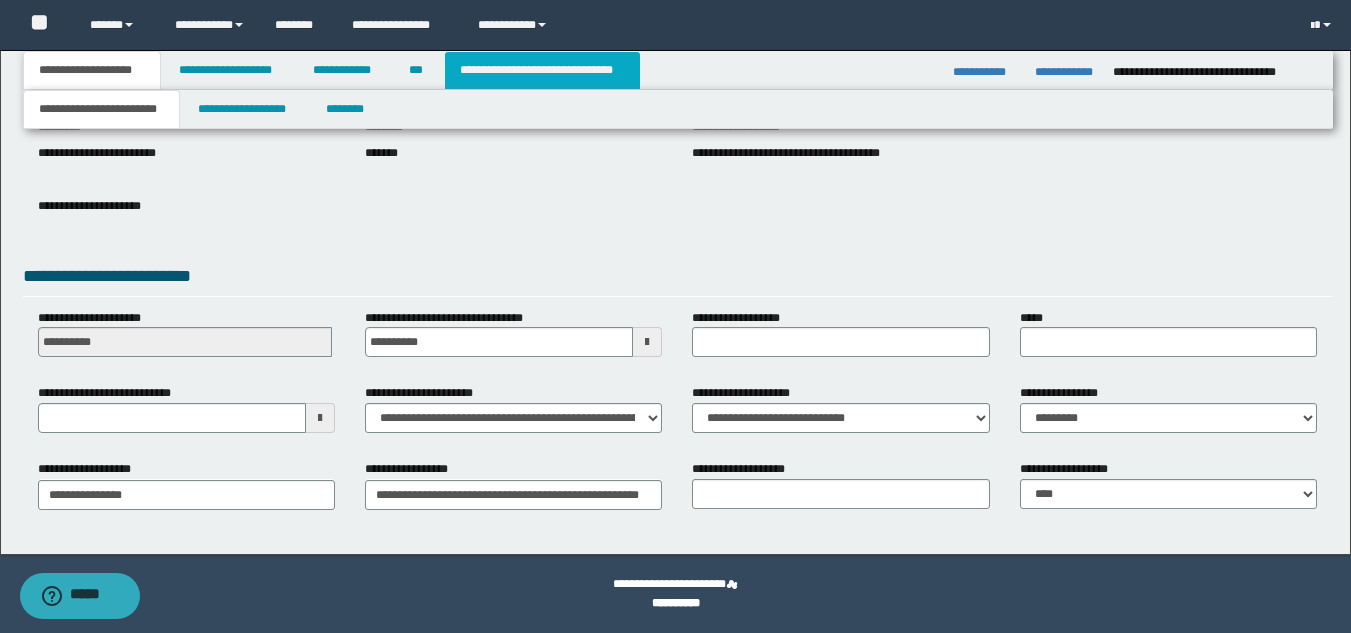 click on "**********" at bounding box center [542, 70] 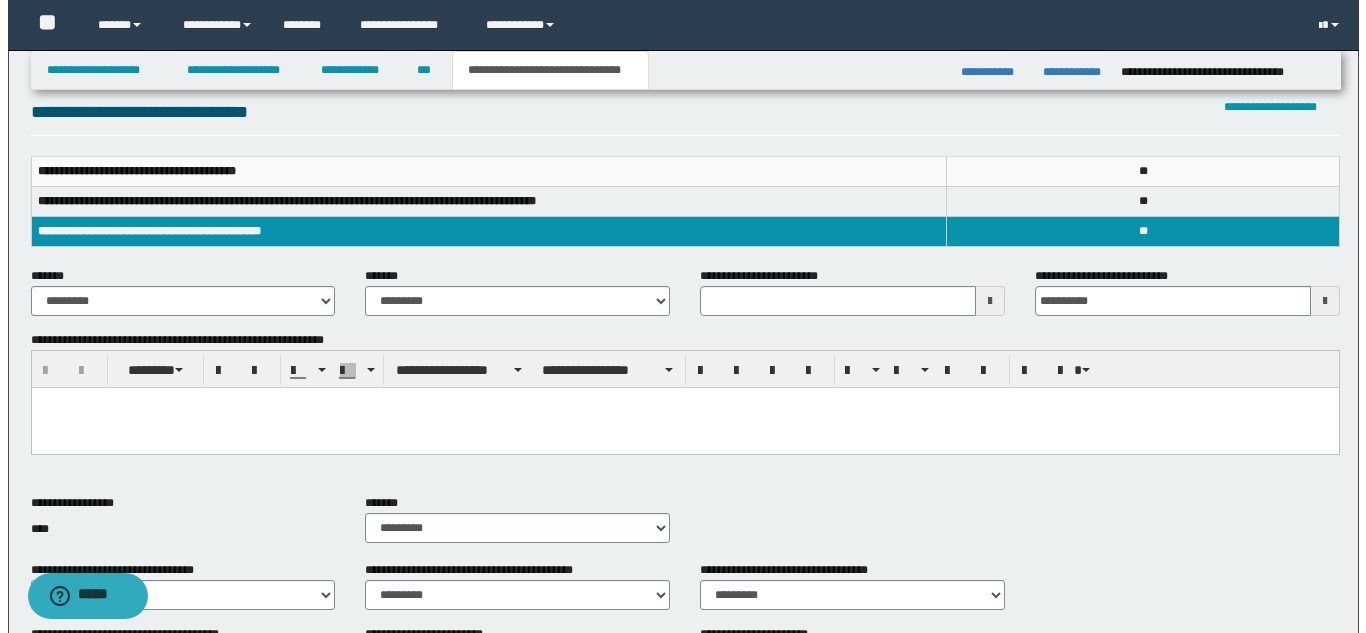 scroll, scrollTop: 734, scrollLeft: 0, axis: vertical 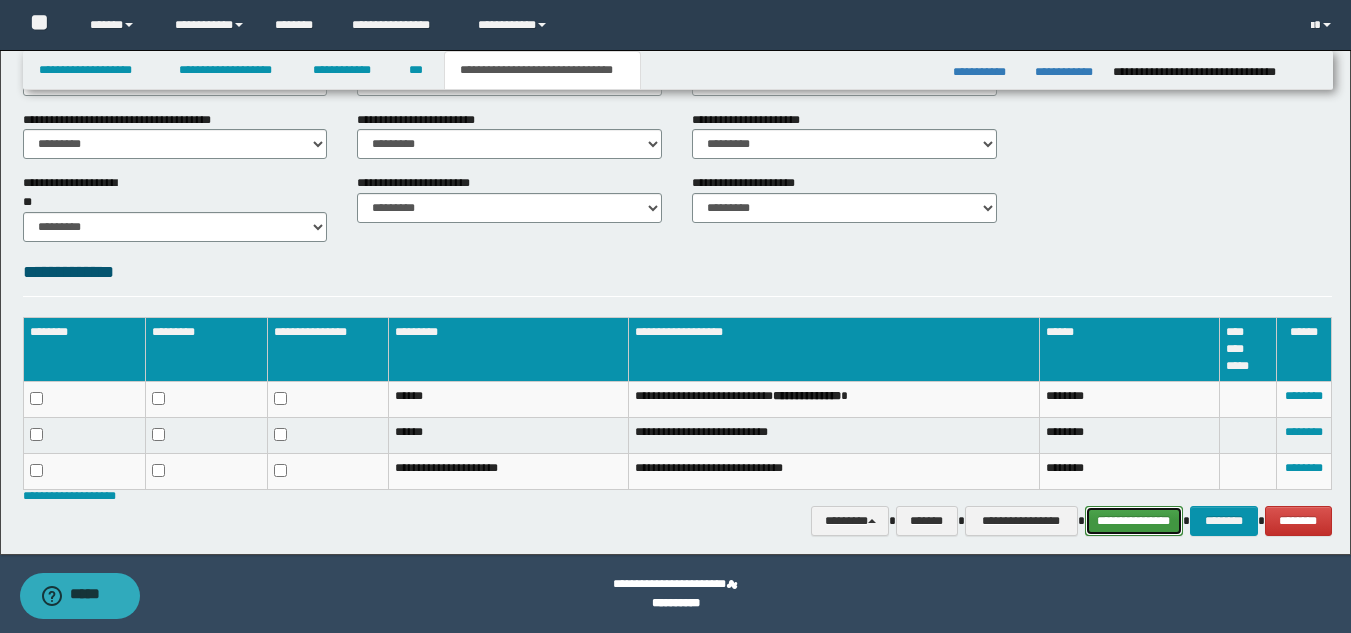 click on "**********" at bounding box center [1134, 521] 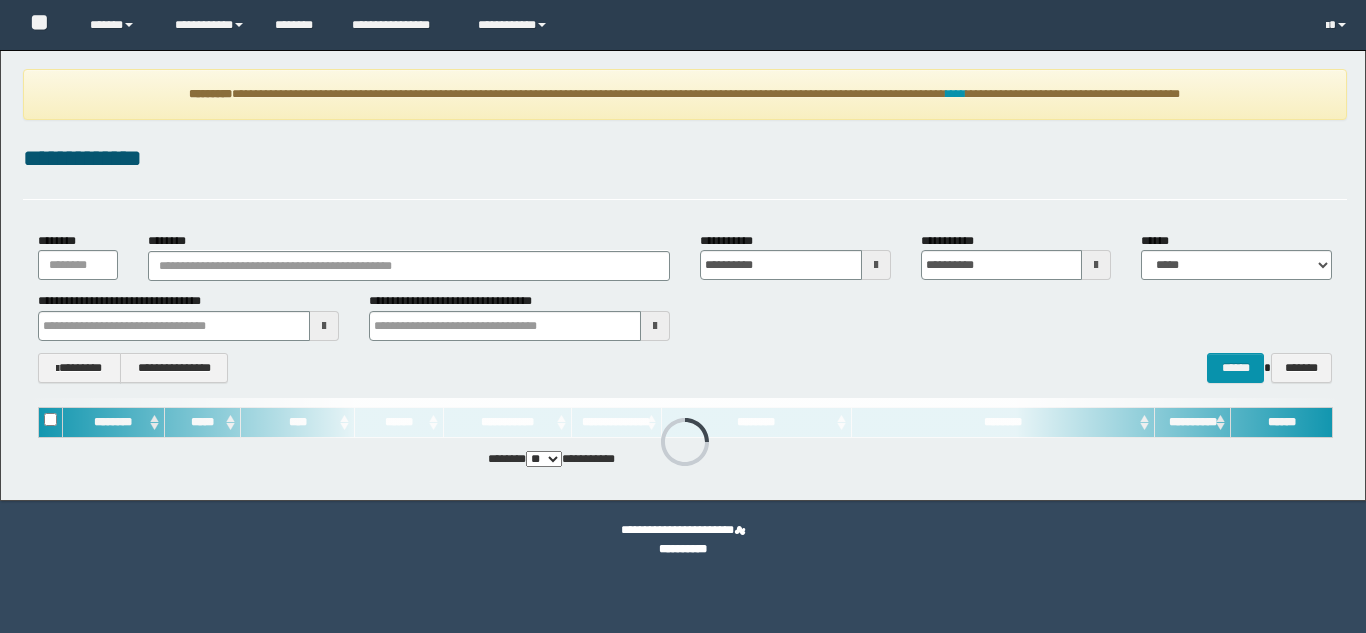 scroll, scrollTop: 0, scrollLeft: 0, axis: both 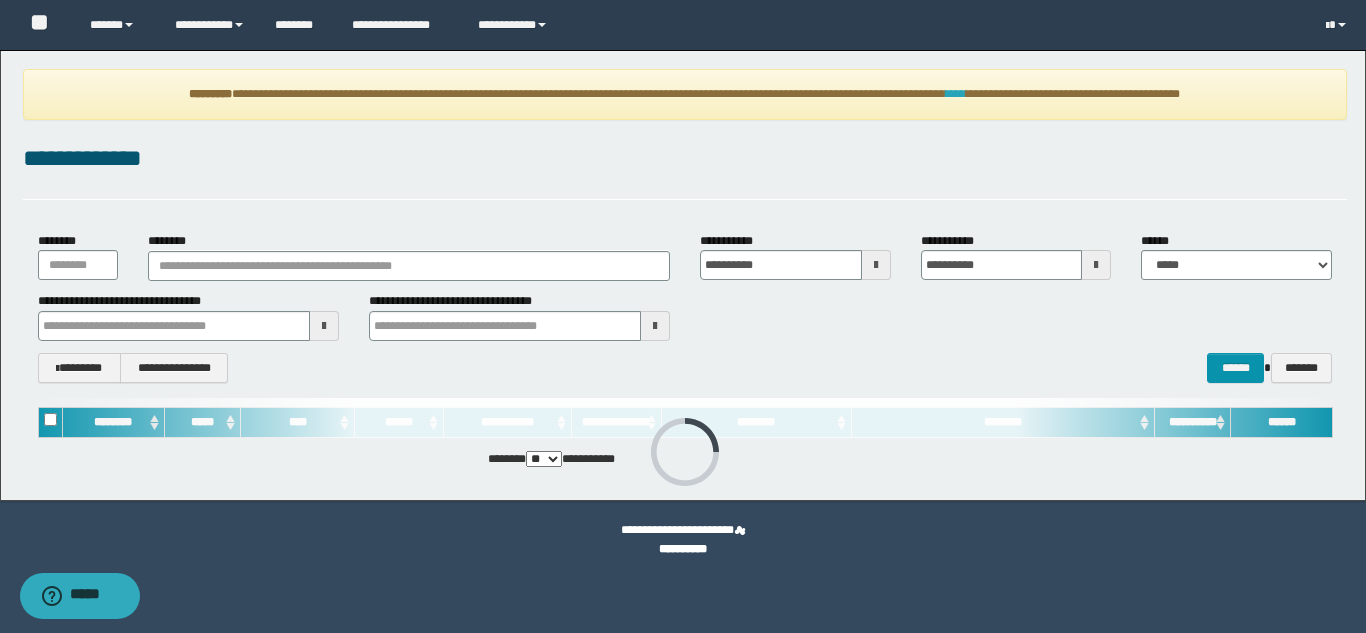 click on "****" at bounding box center [956, 94] 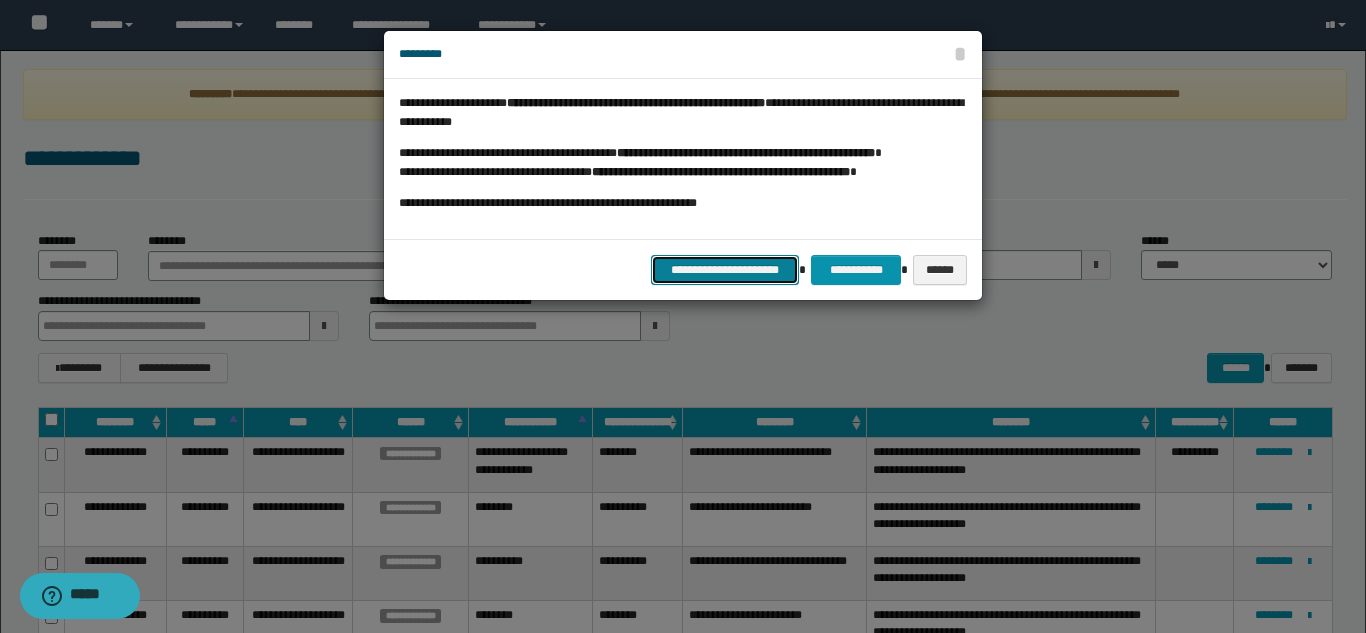 click on "**********" at bounding box center [725, 270] 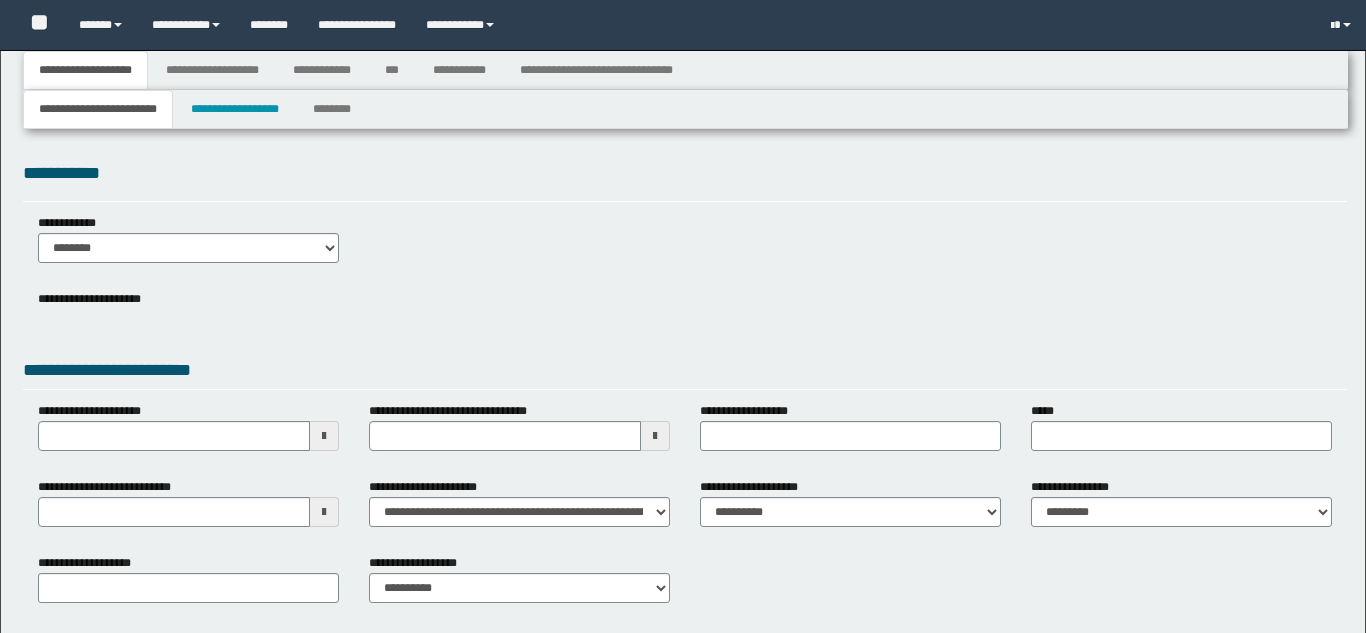 type 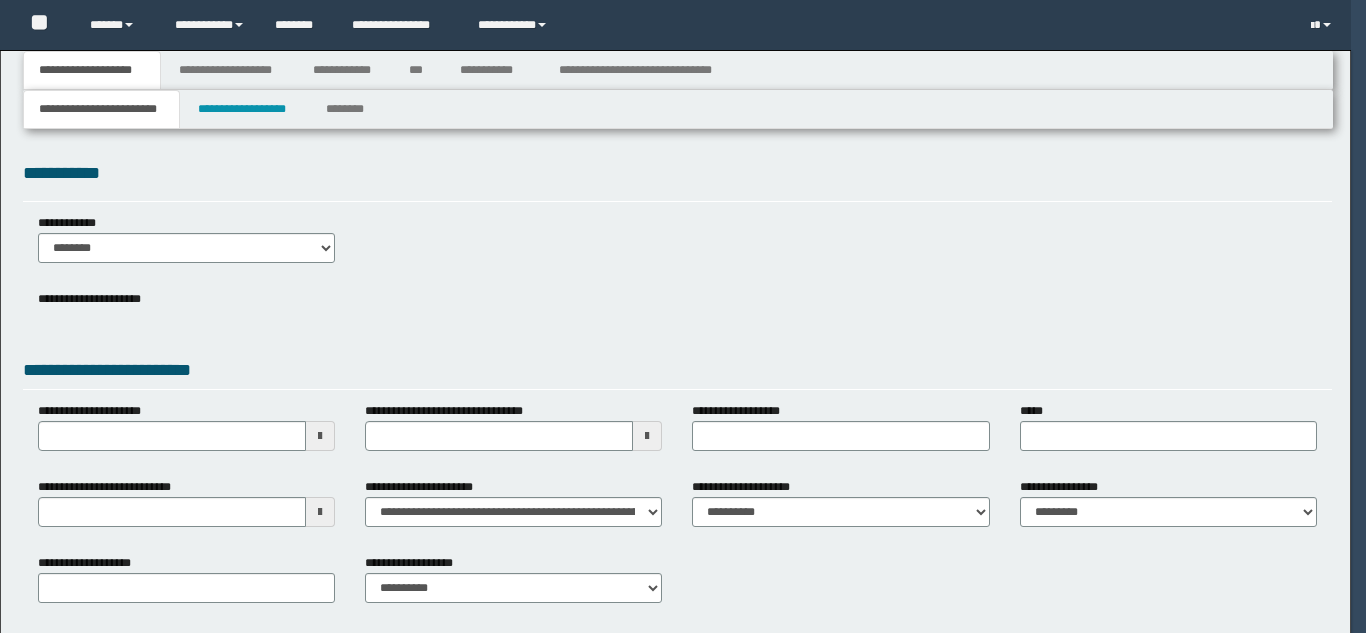 scroll, scrollTop: 0, scrollLeft: 0, axis: both 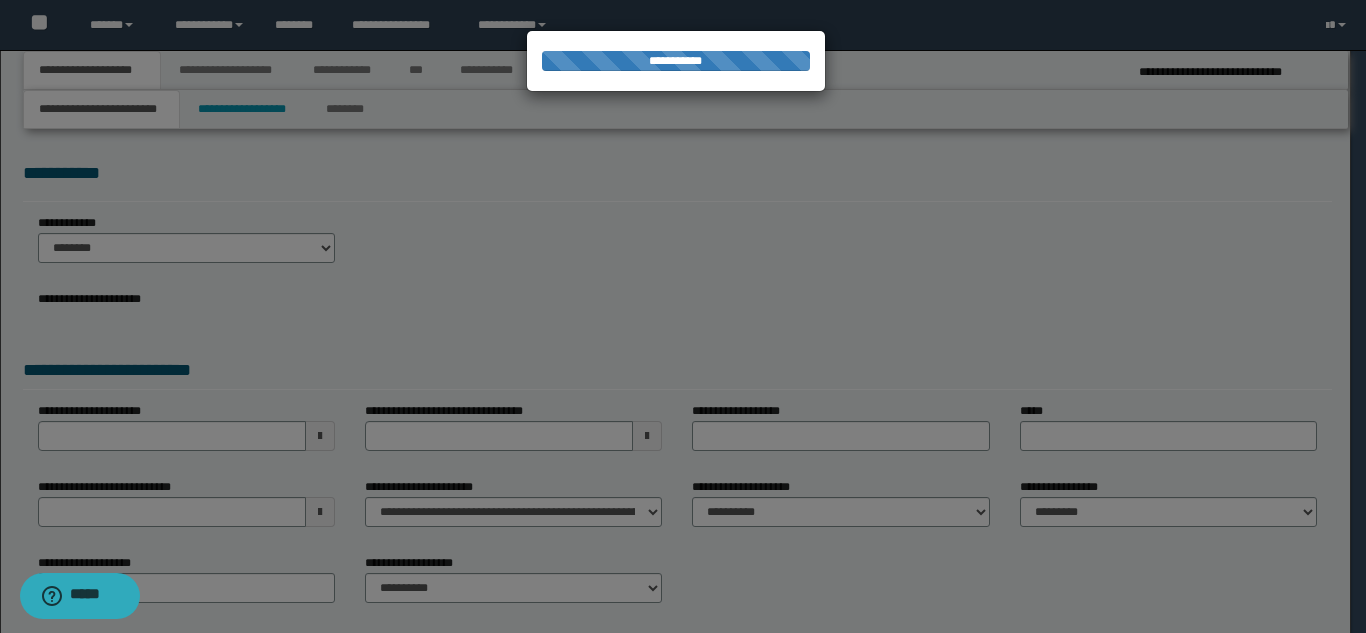 type on "**********" 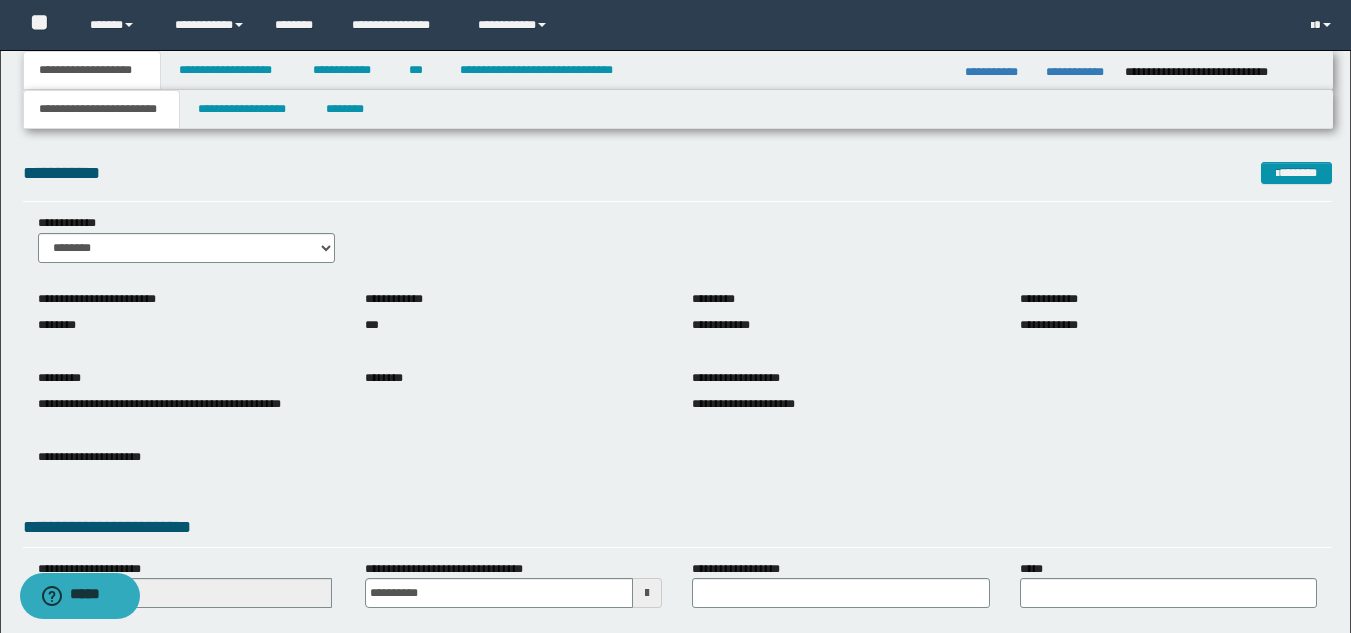 click on "**********" at bounding box center (675, 428) 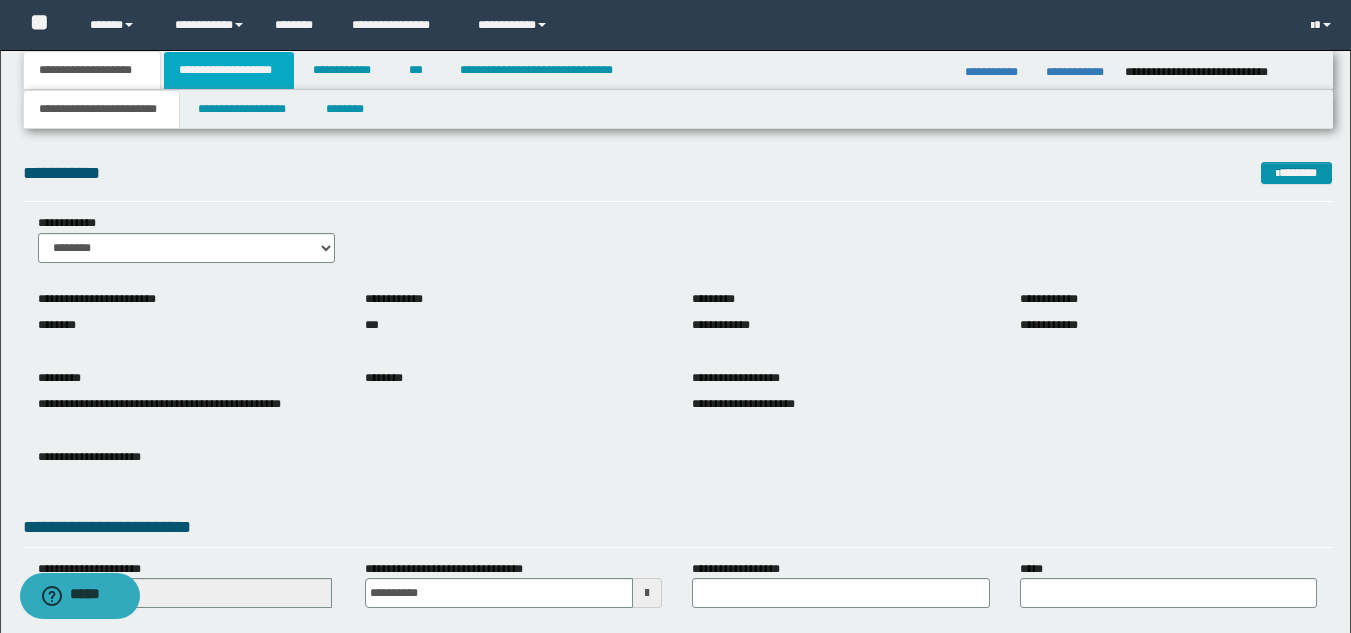 click on "**********" at bounding box center [229, 70] 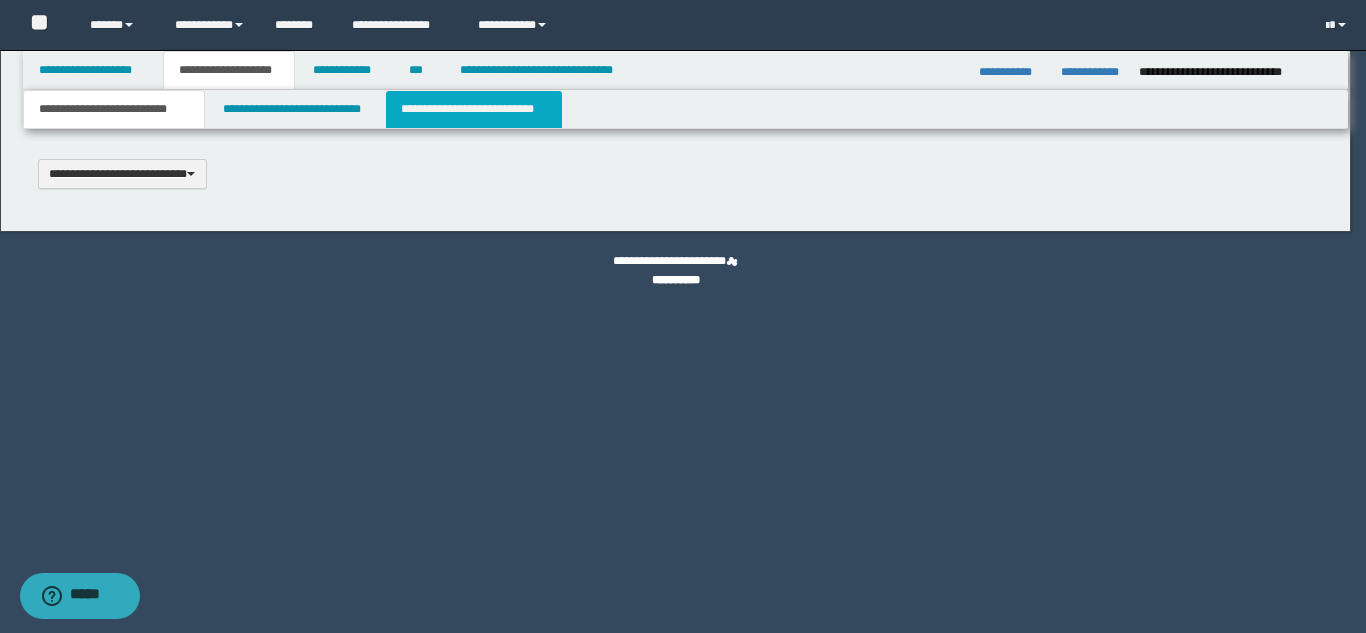 type 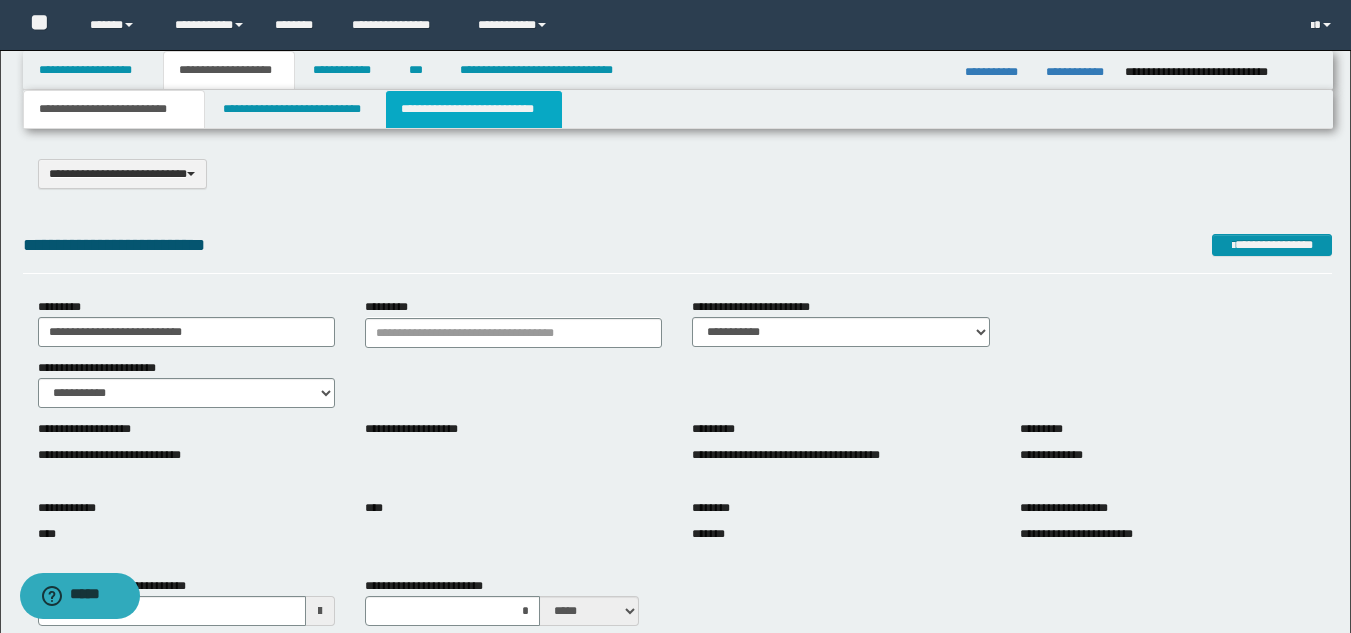 click on "**********" at bounding box center [474, 109] 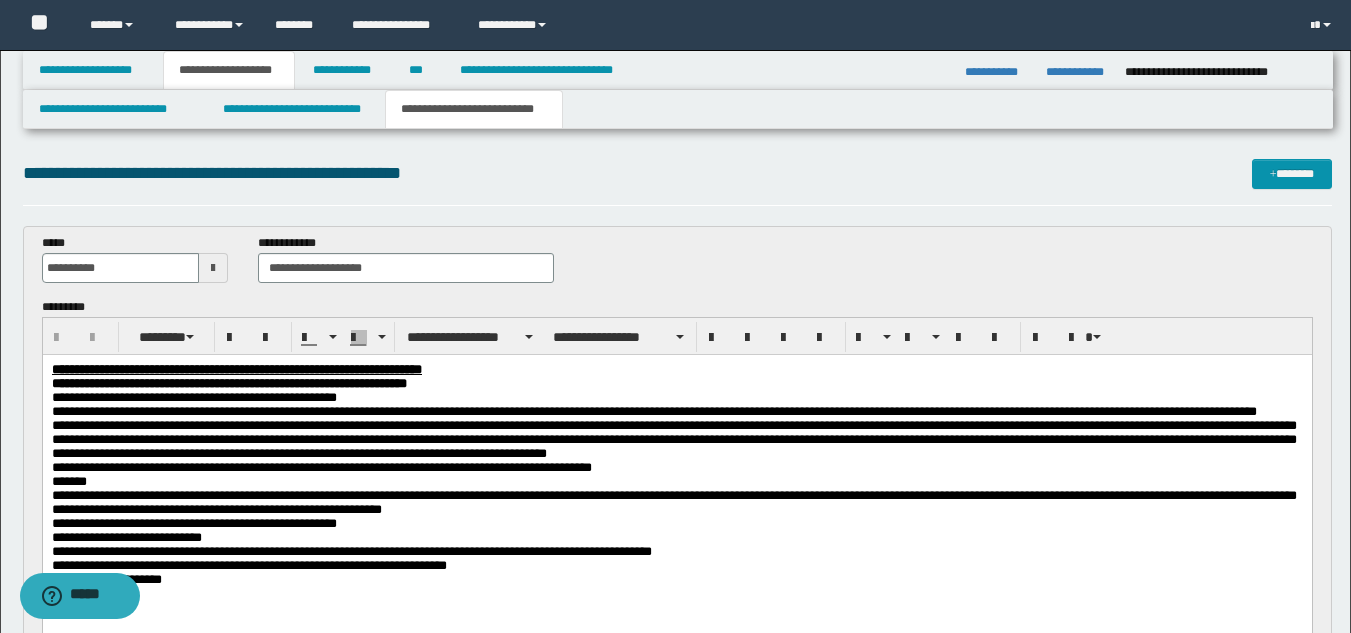 scroll, scrollTop: 0, scrollLeft: 0, axis: both 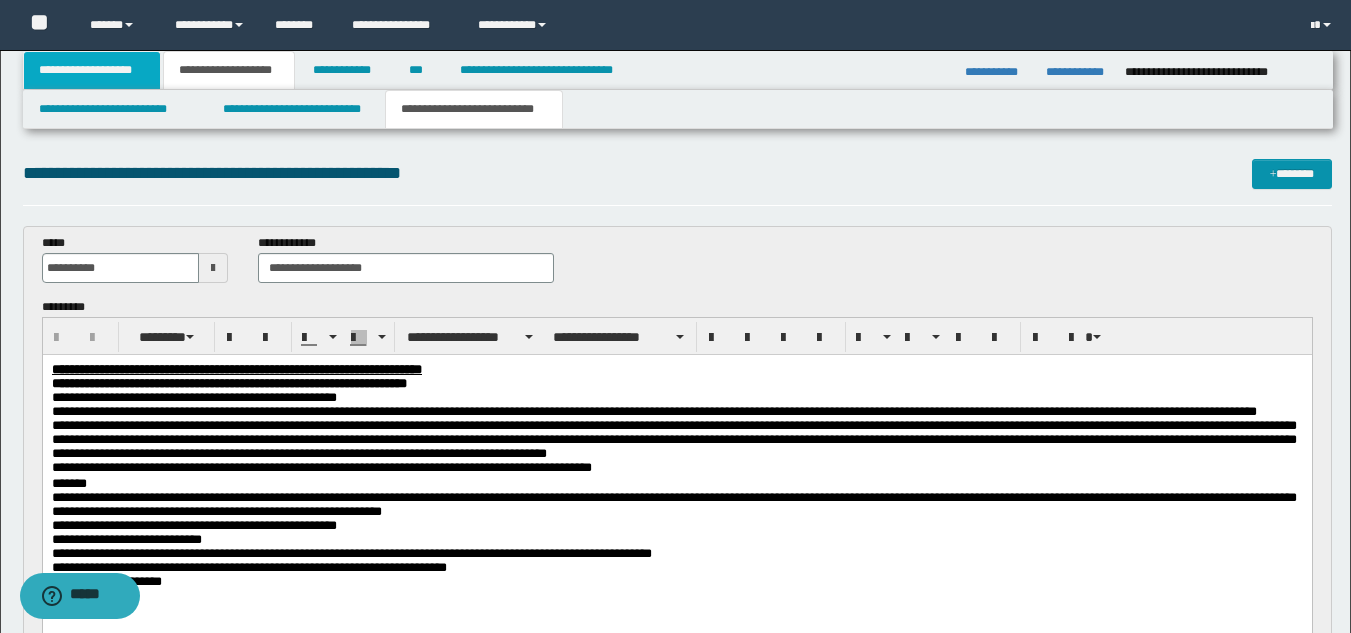 click on "**********" at bounding box center [92, 70] 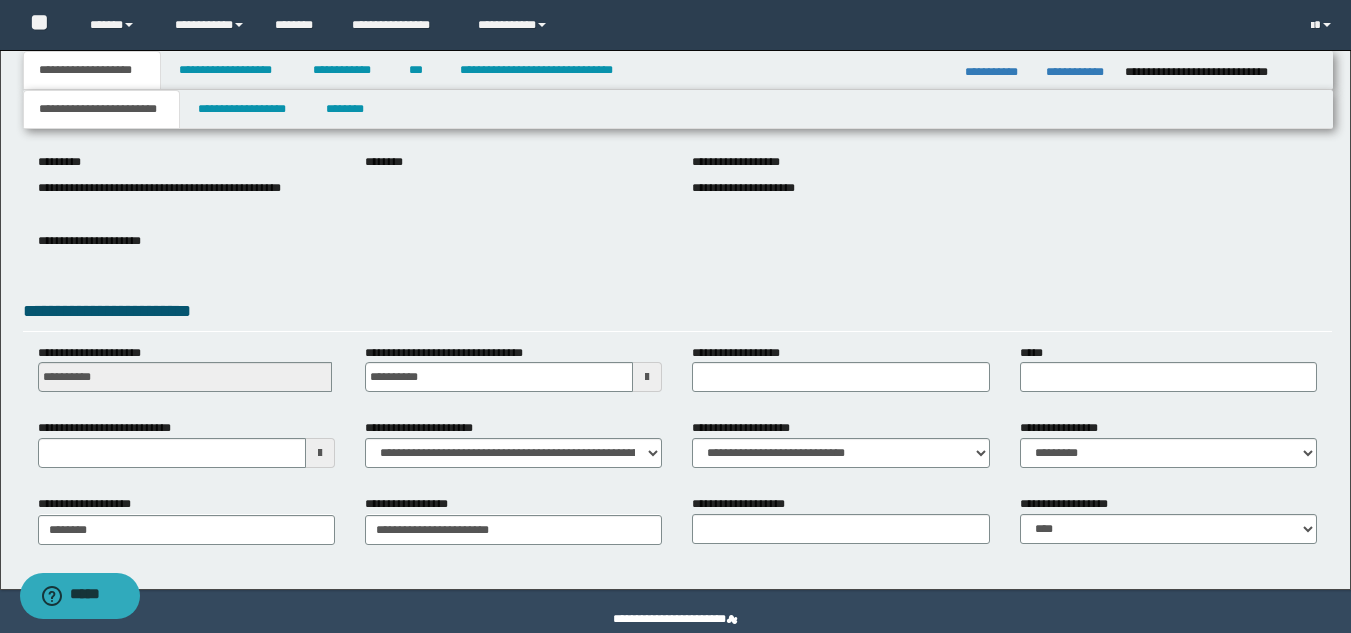 scroll, scrollTop: 251, scrollLeft: 0, axis: vertical 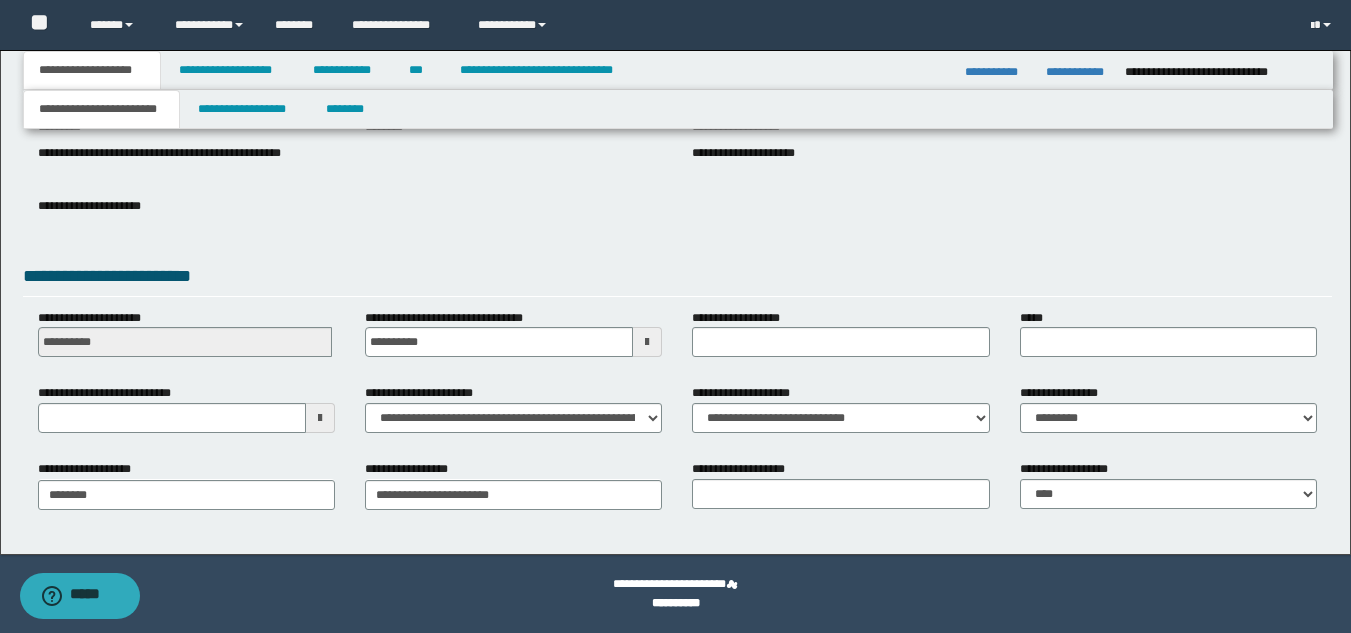 click at bounding box center (320, 418) 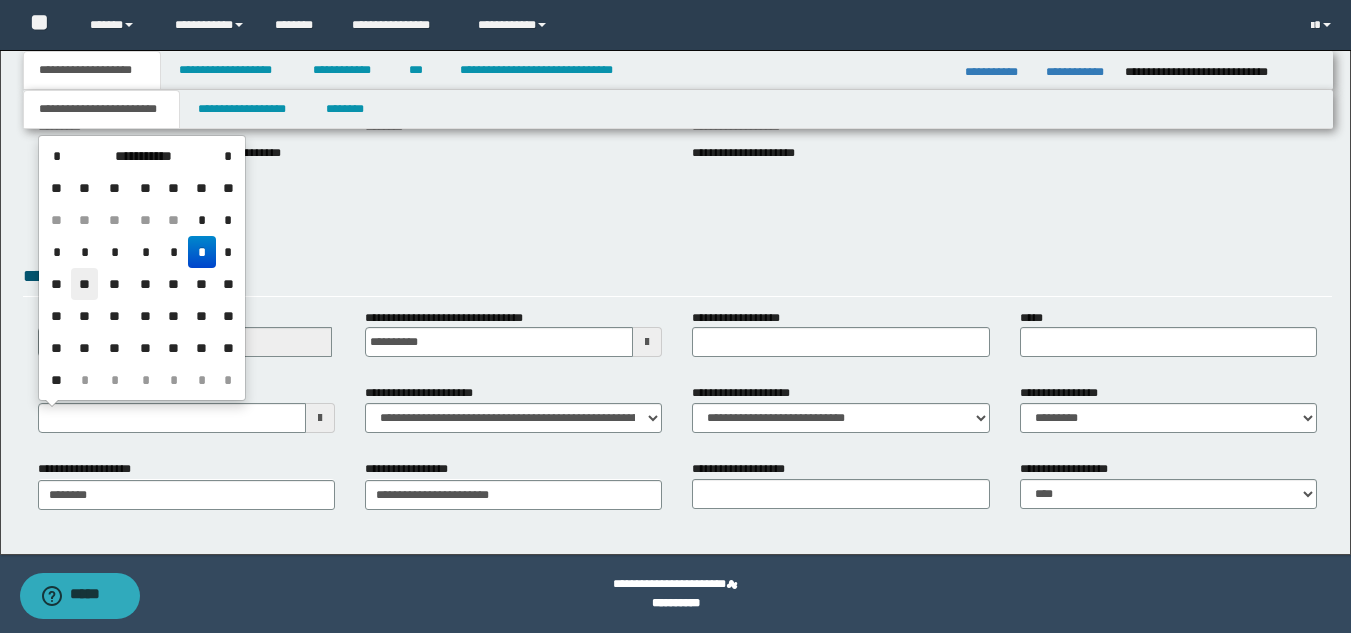 click on "**" at bounding box center [85, 284] 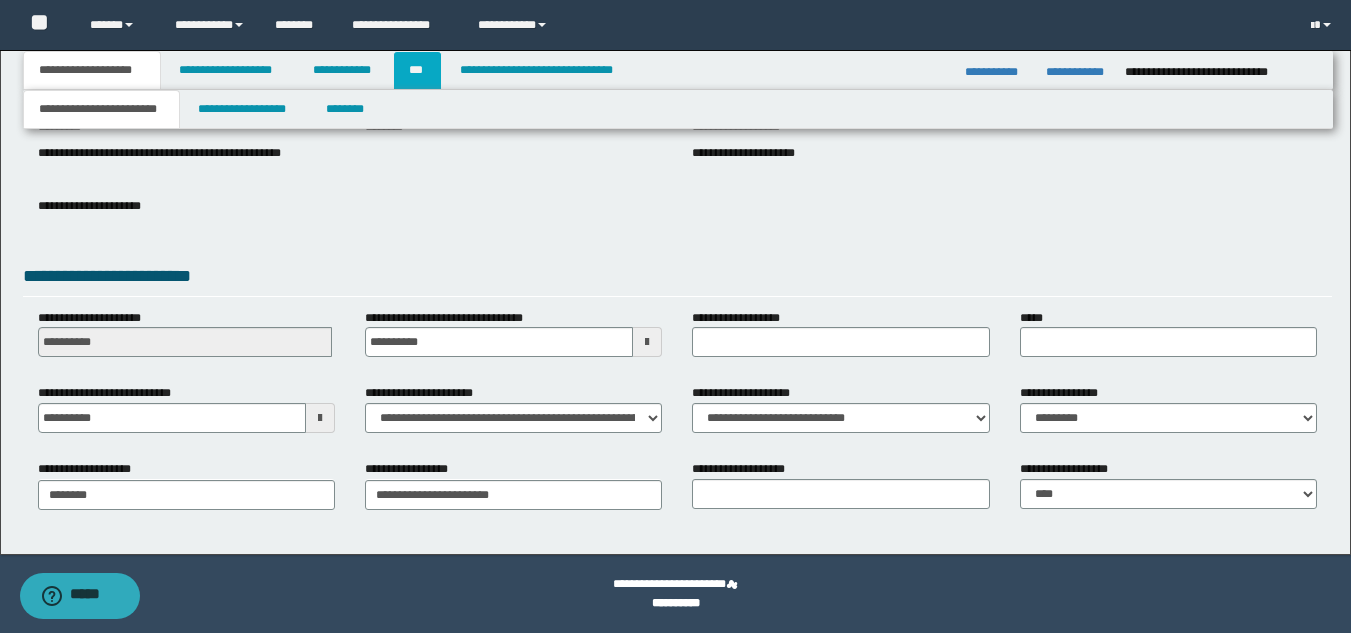 click on "***" at bounding box center (417, 70) 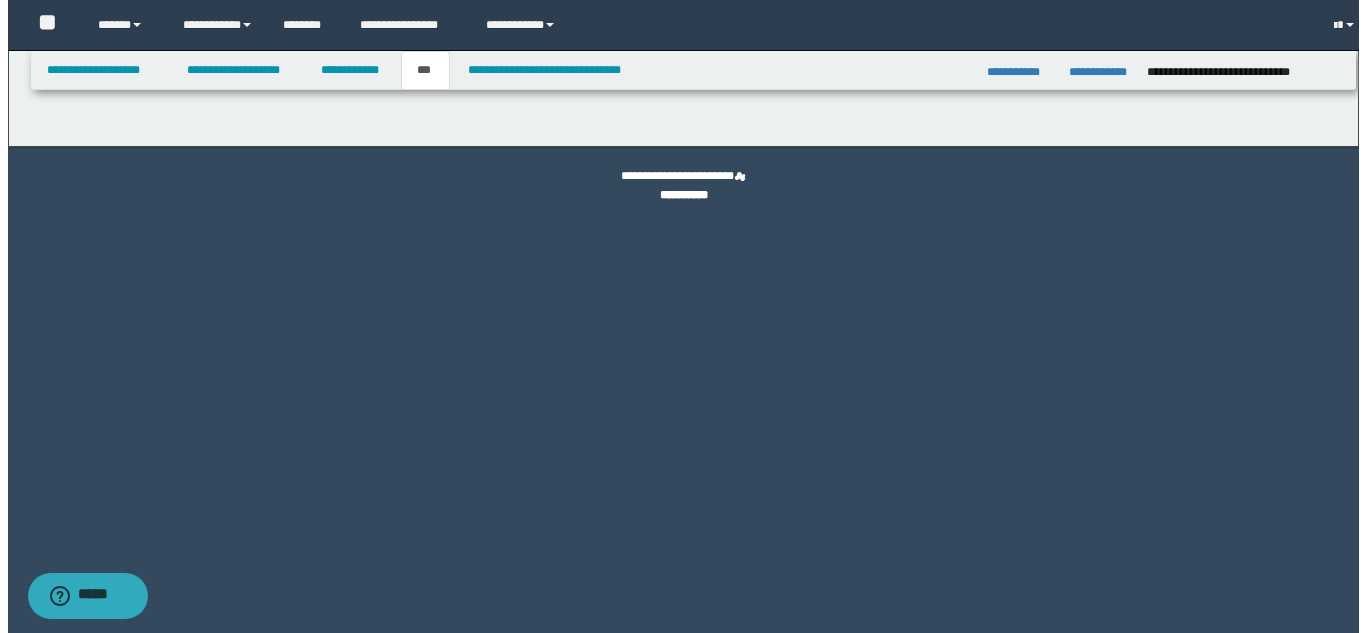 scroll, scrollTop: 0, scrollLeft: 0, axis: both 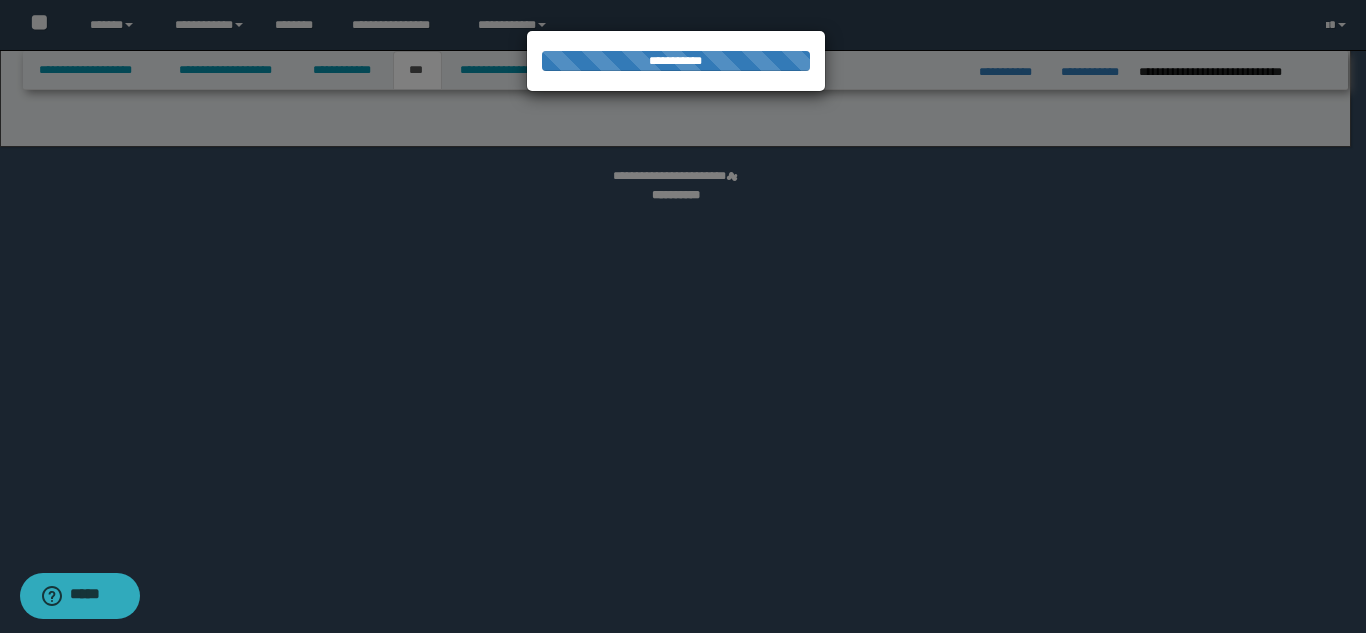 select on "*" 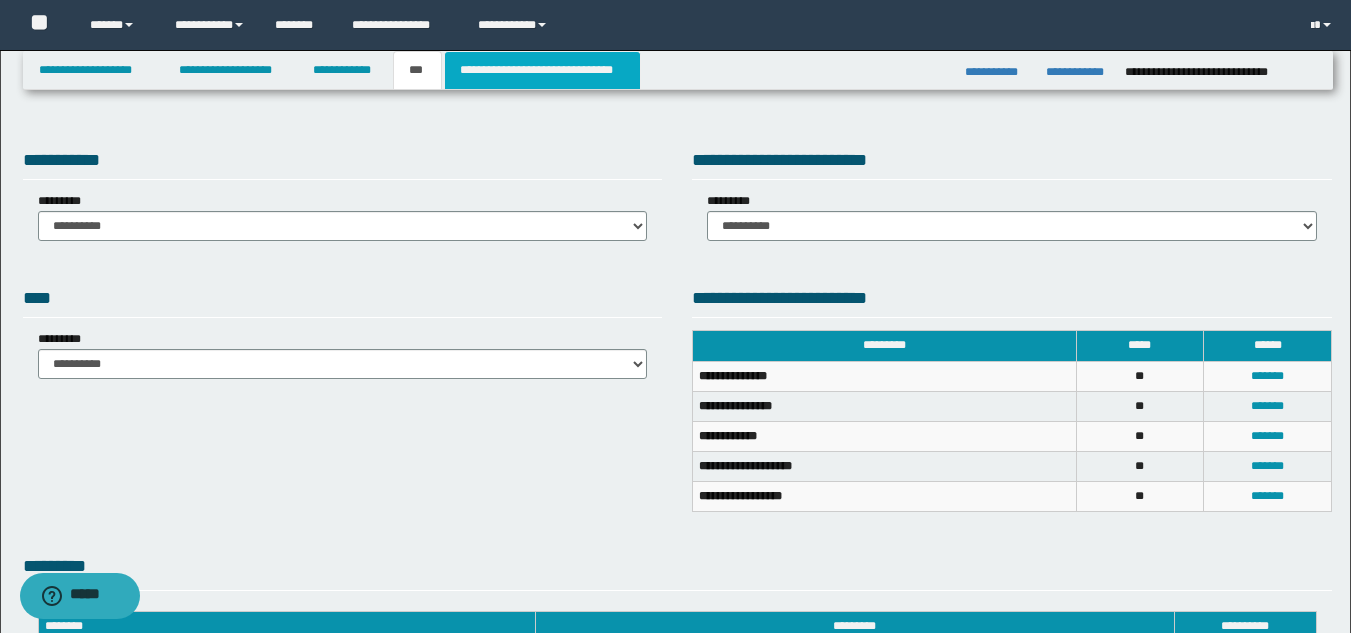 click on "**********" at bounding box center [542, 70] 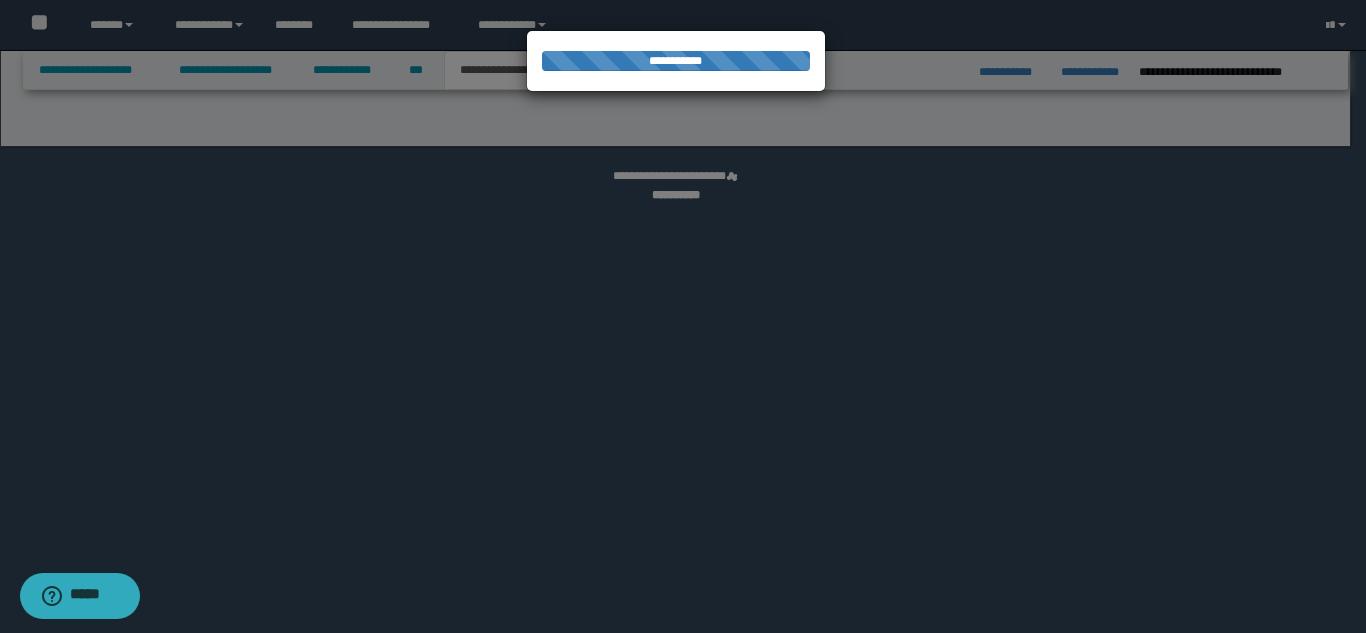 select on "*" 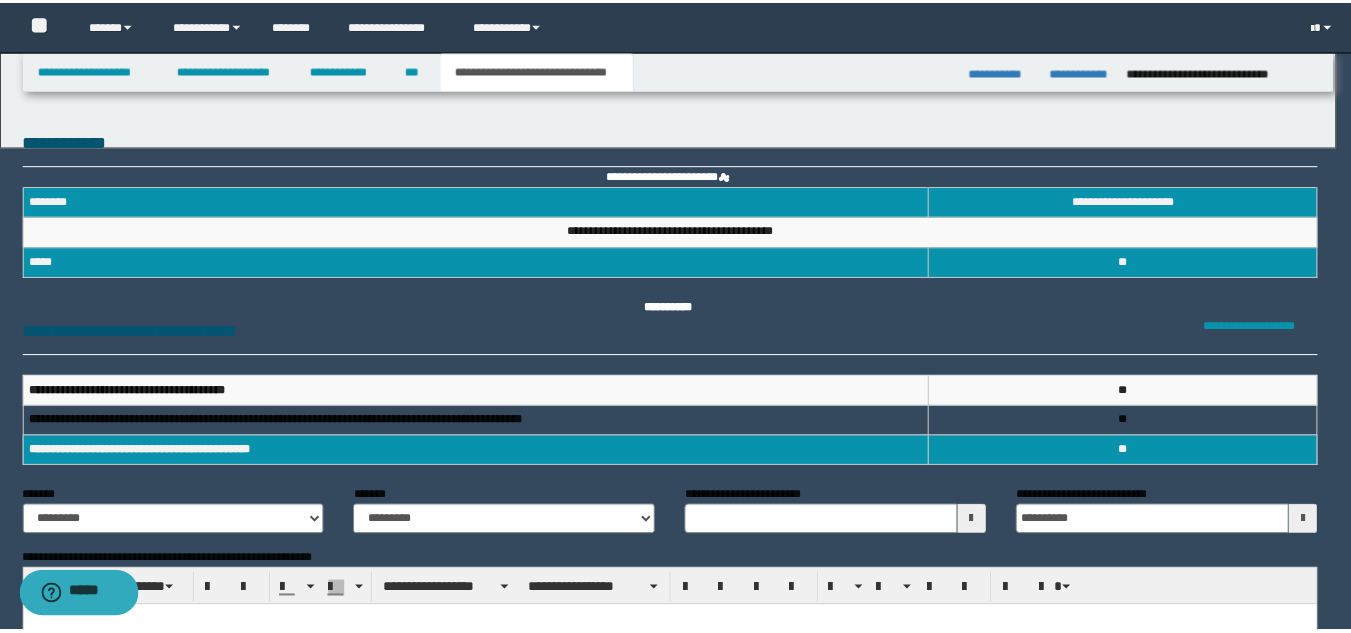 scroll, scrollTop: 0, scrollLeft: 0, axis: both 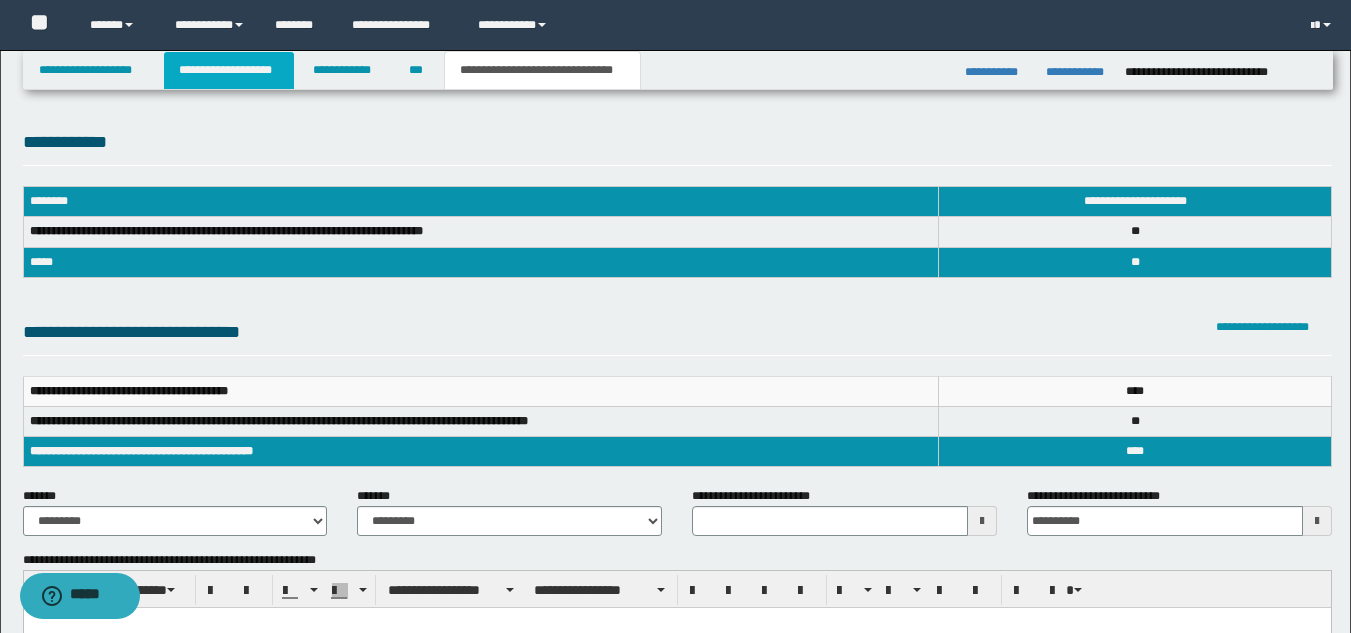 click on "**********" at bounding box center (229, 70) 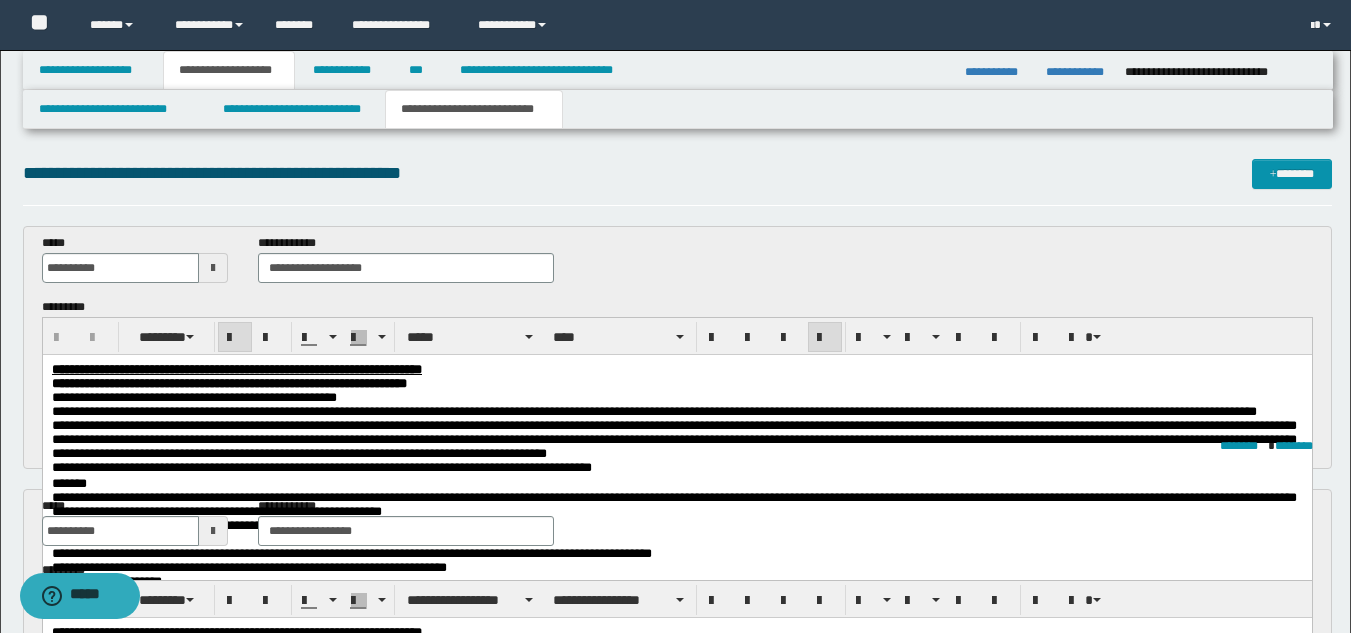 click on "**********" at bounding box center [676, 370] 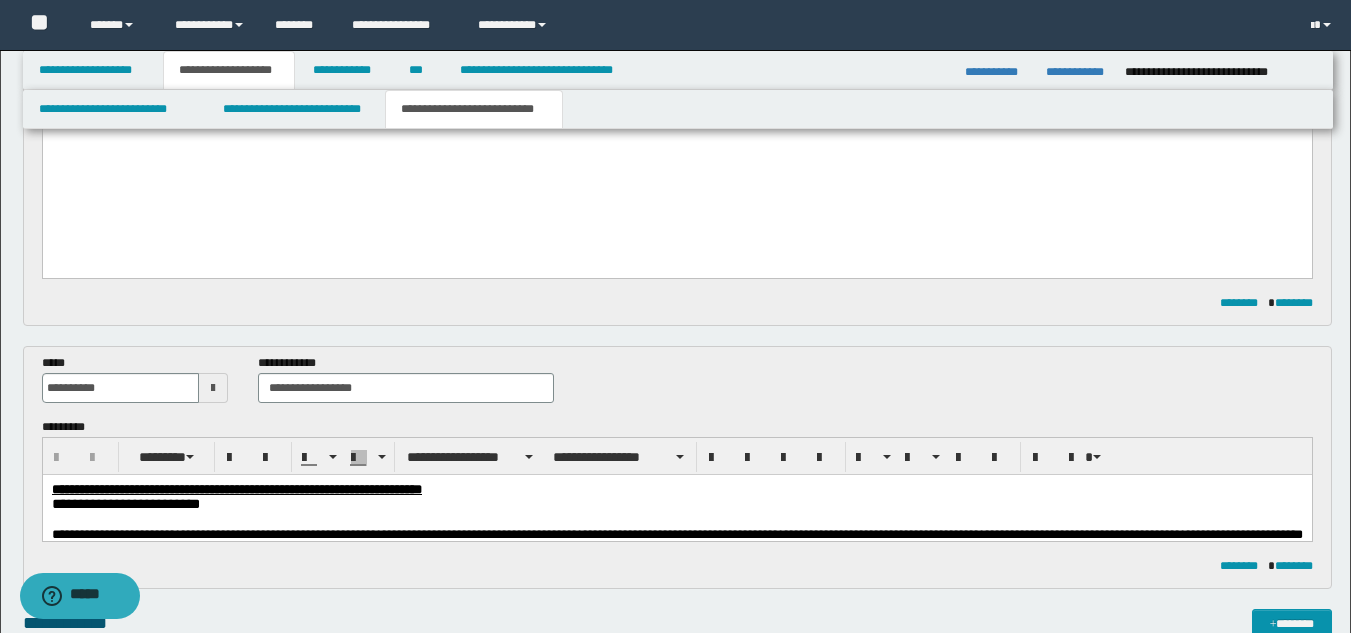scroll, scrollTop: 1106, scrollLeft: 0, axis: vertical 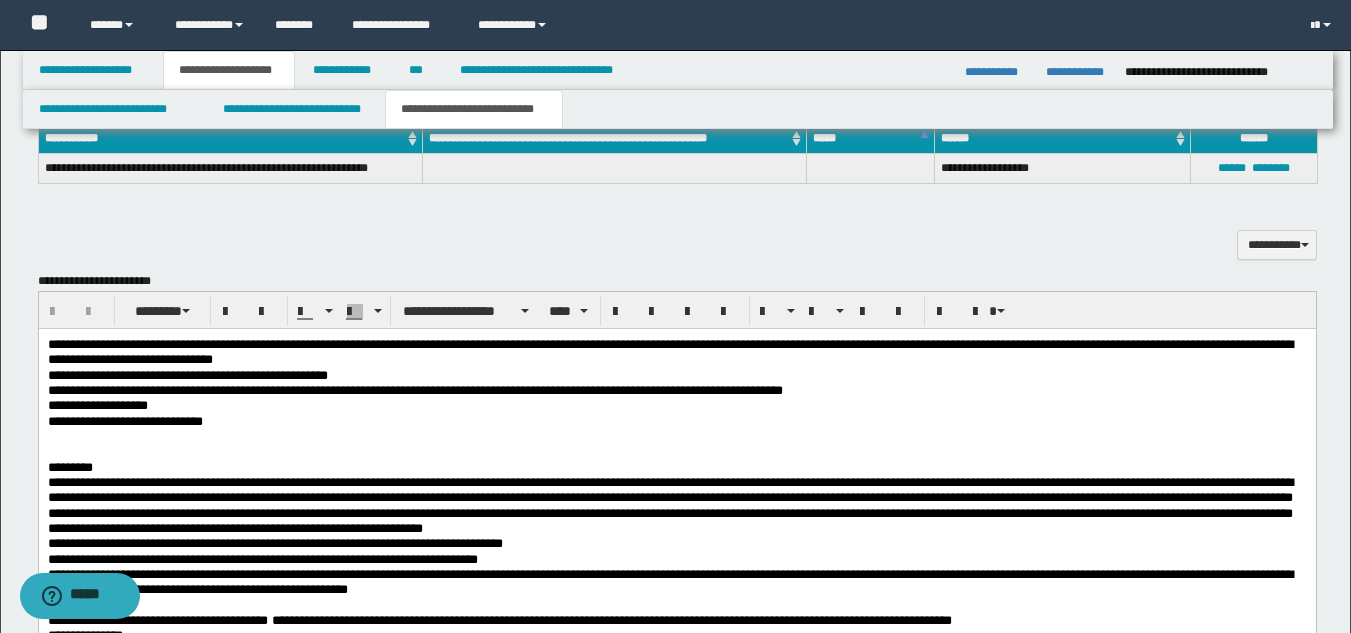 click on "**********" at bounding box center [676, 389] 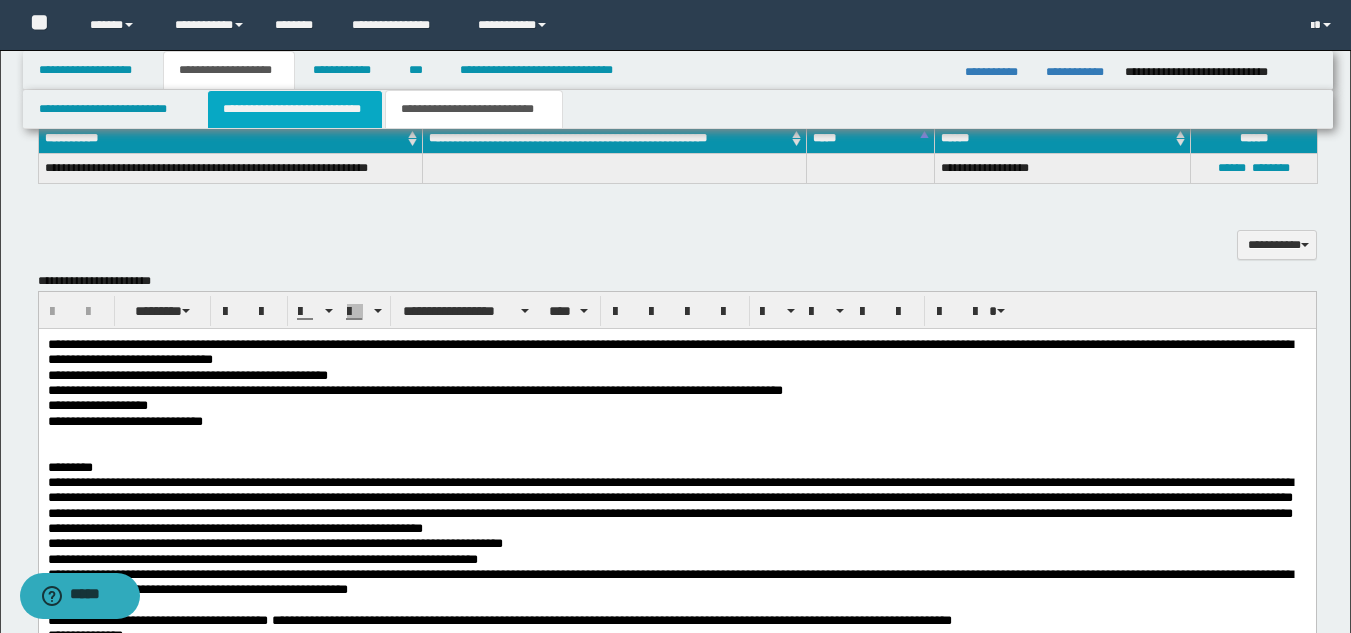 click on "**********" at bounding box center [295, 109] 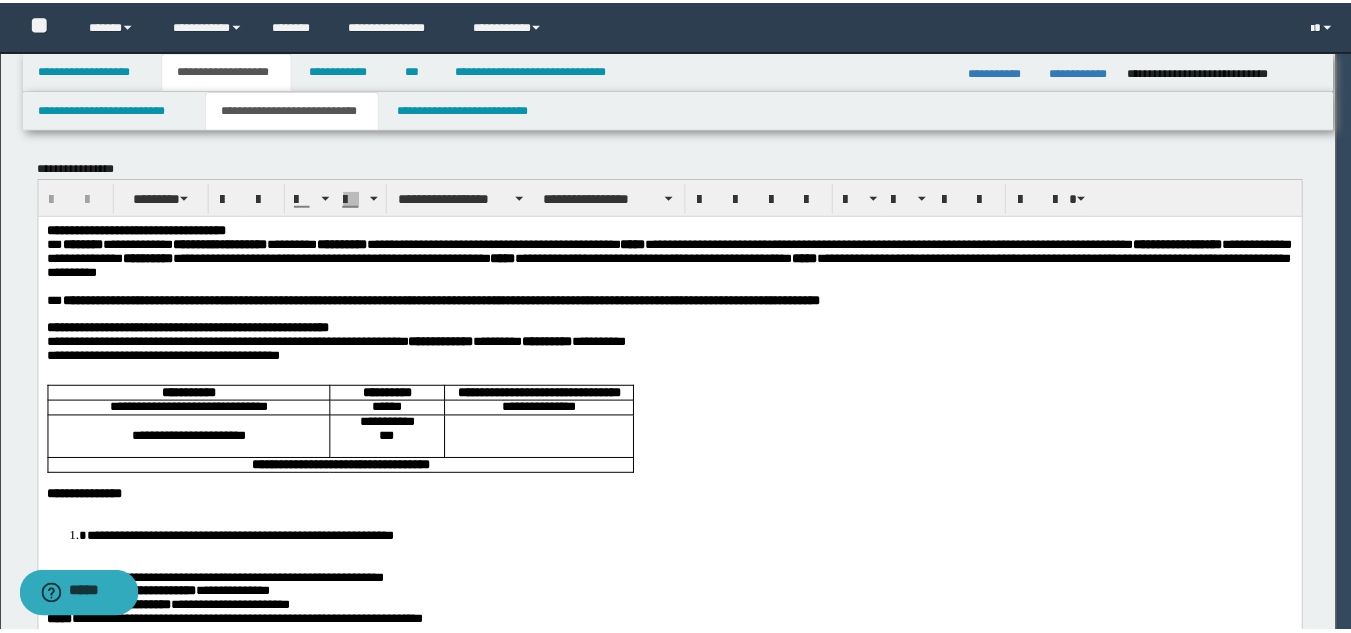 scroll, scrollTop: 0, scrollLeft: 0, axis: both 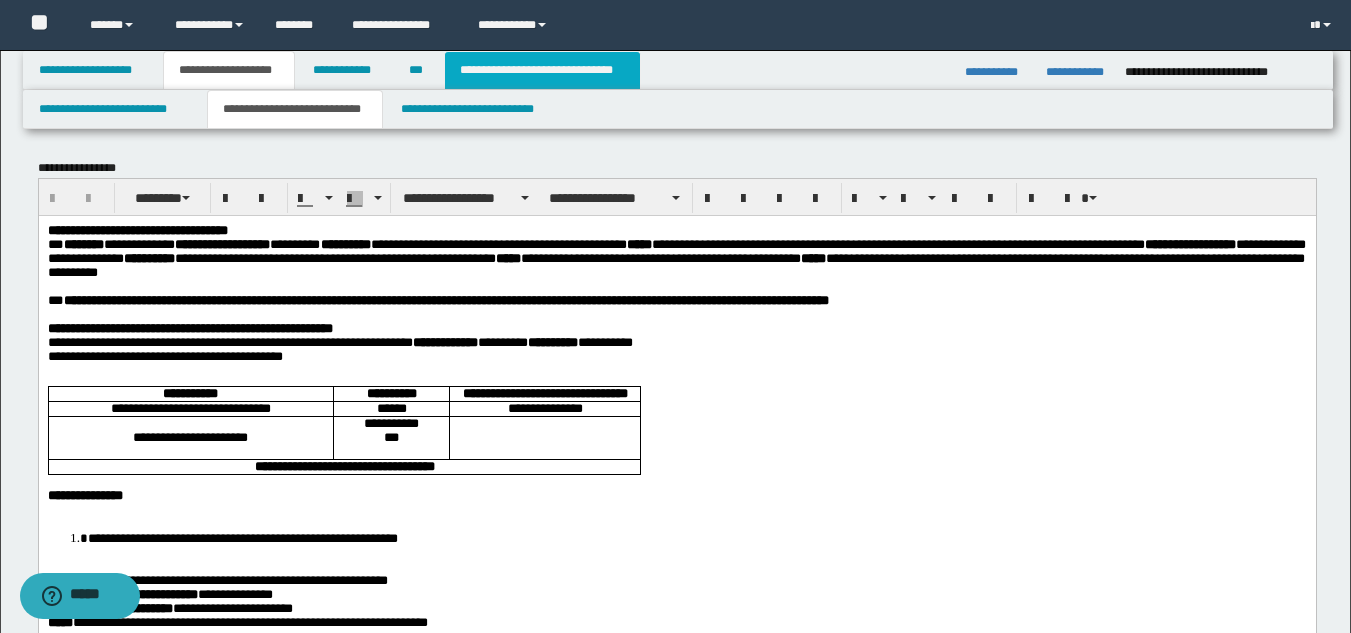 click on "**********" at bounding box center [542, 70] 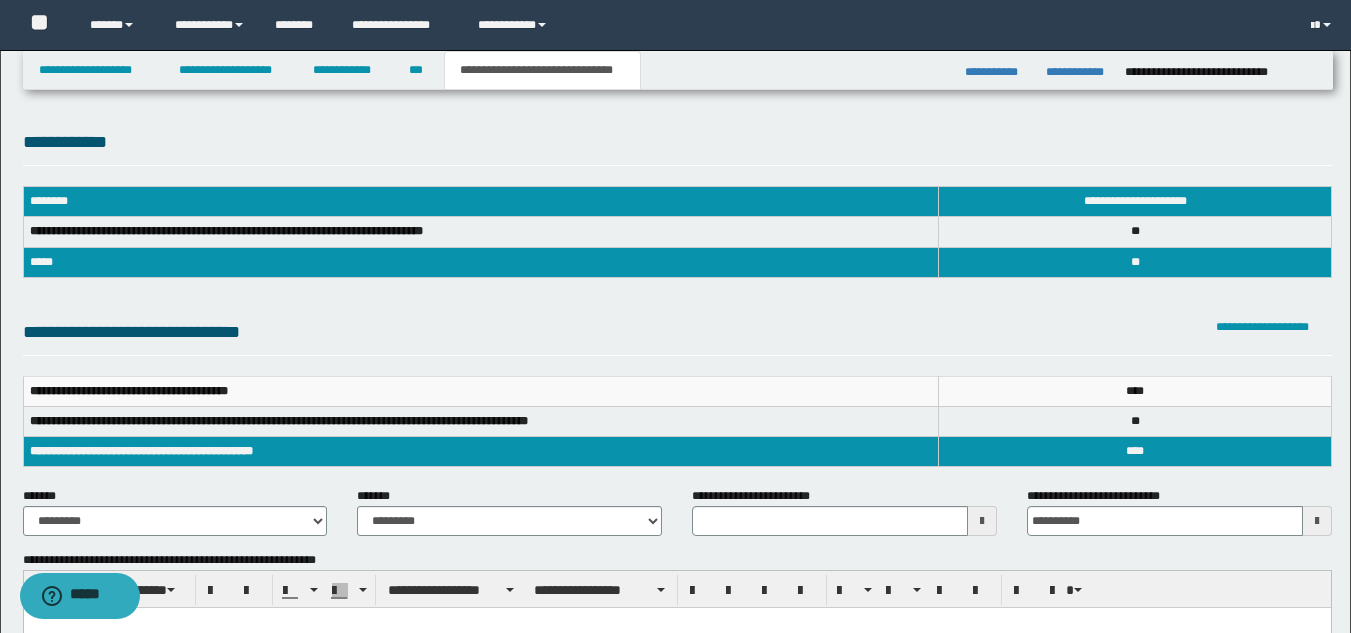click on "**********" at bounding box center (1179, 519) 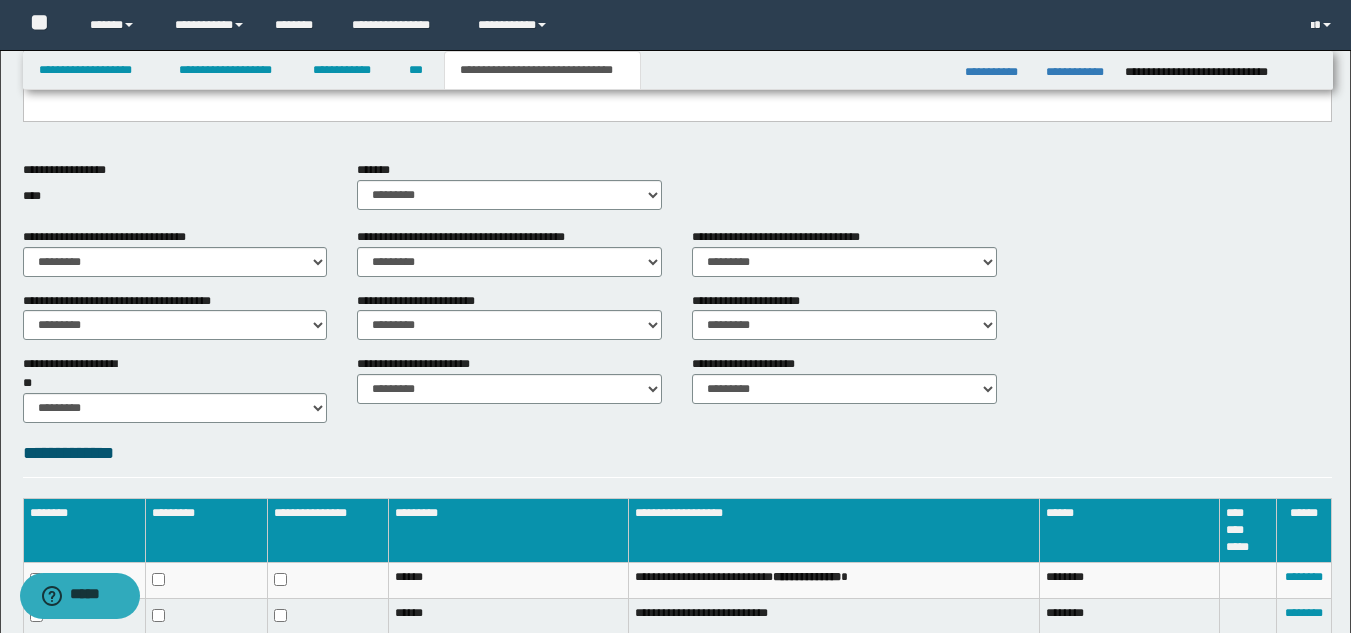 scroll, scrollTop: 734, scrollLeft: 0, axis: vertical 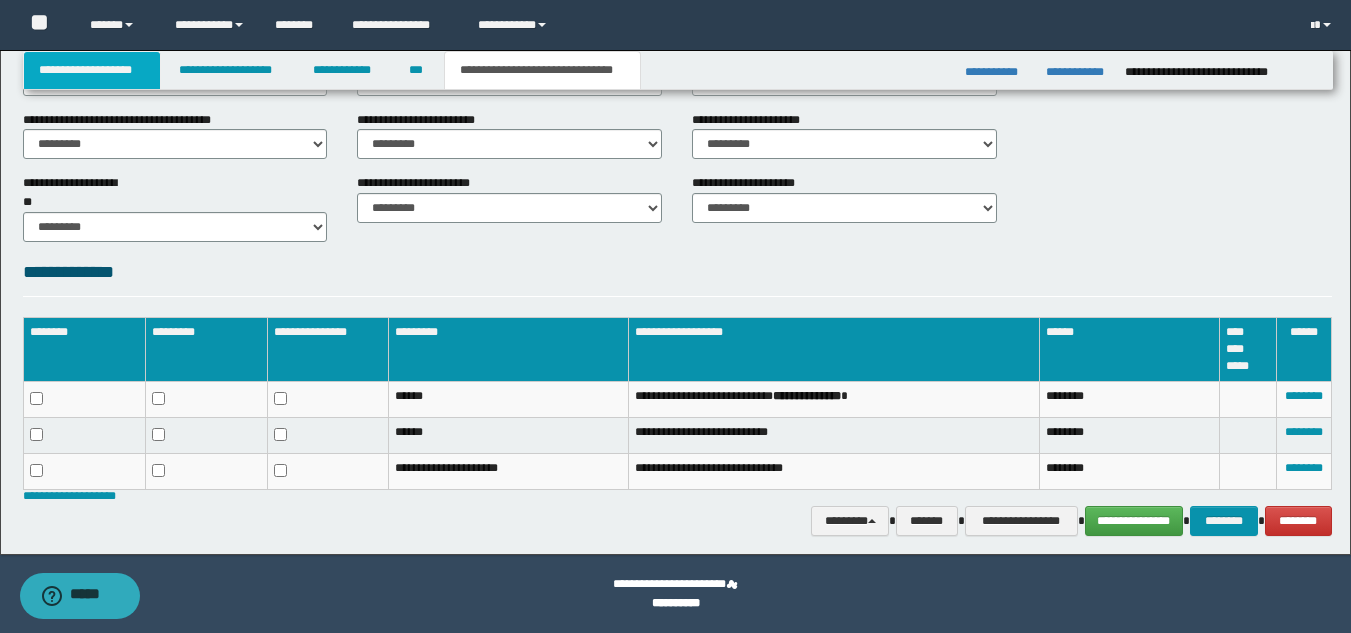 click on "**********" at bounding box center (92, 70) 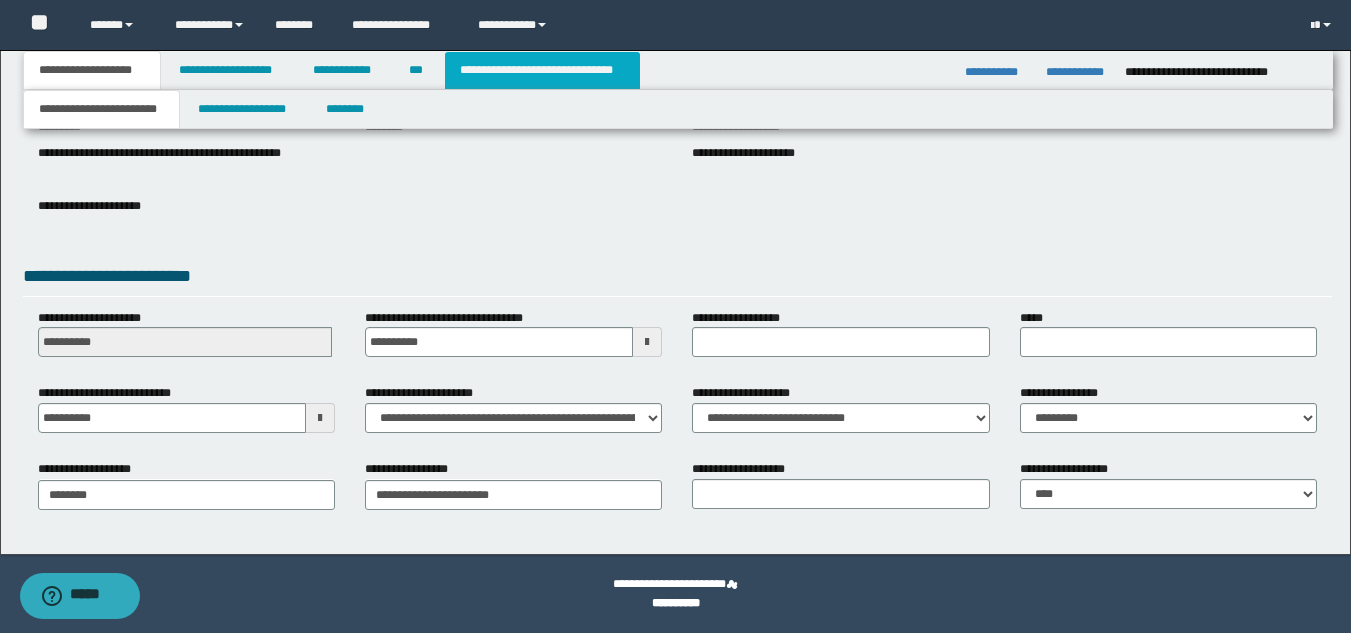 click on "**********" at bounding box center [542, 70] 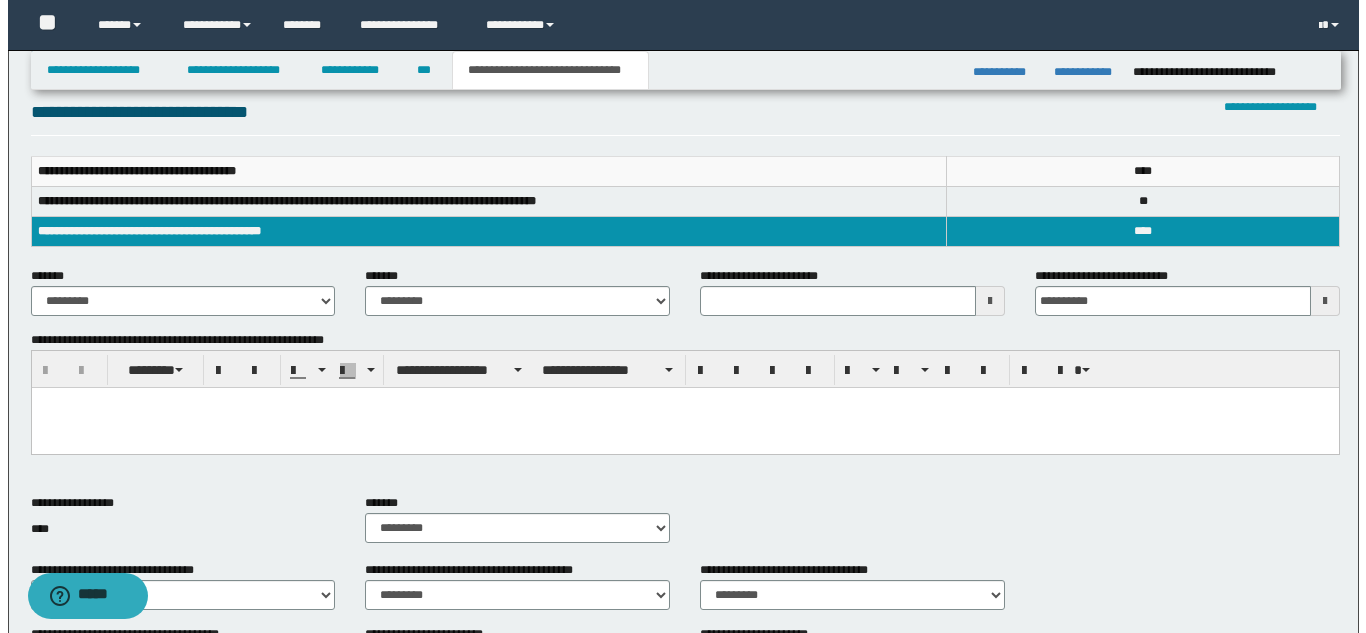 scroll, scrollTop: 734, scrollLeft: 0, axis: vertical 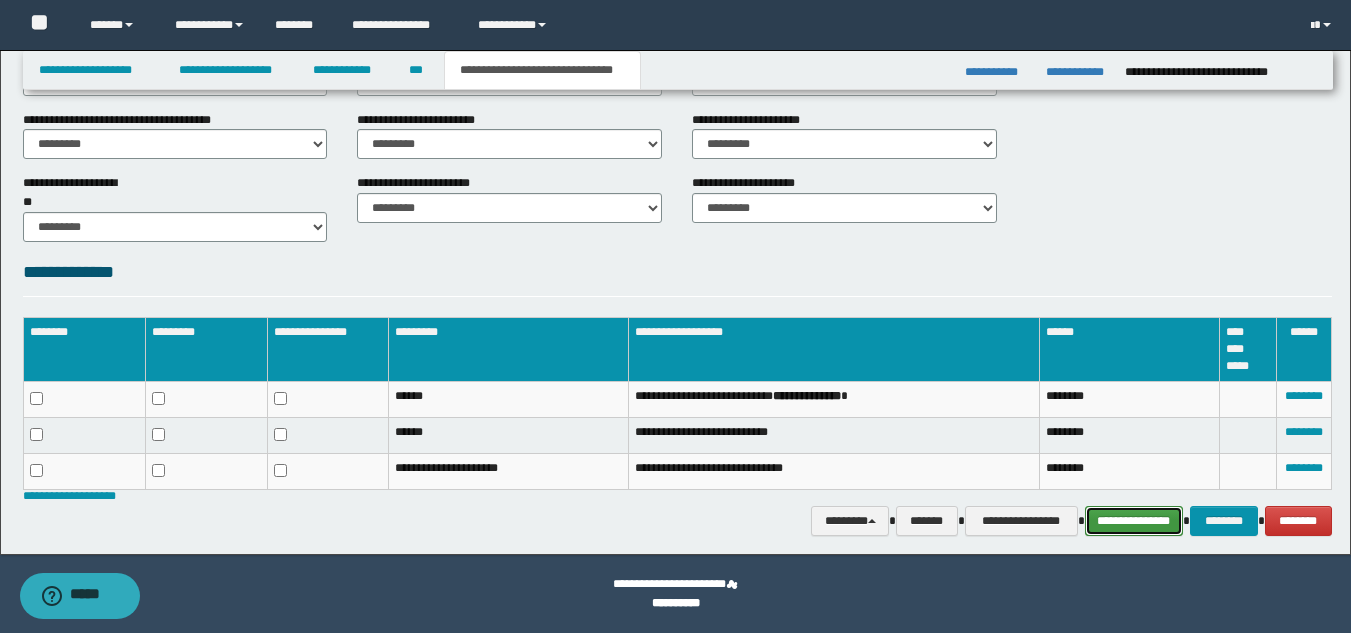 click on "**********" at bounding box center (1134, 521) 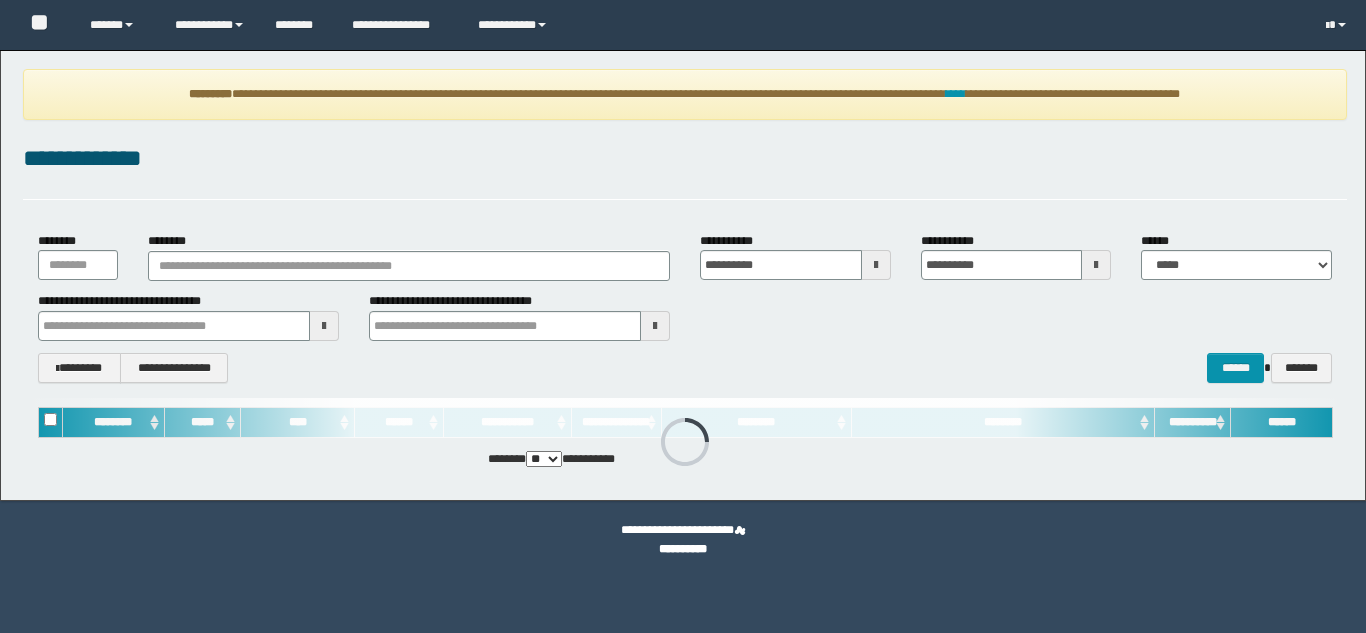 scroll, scrollTop: 0, scrollLeft: 0, axis: both 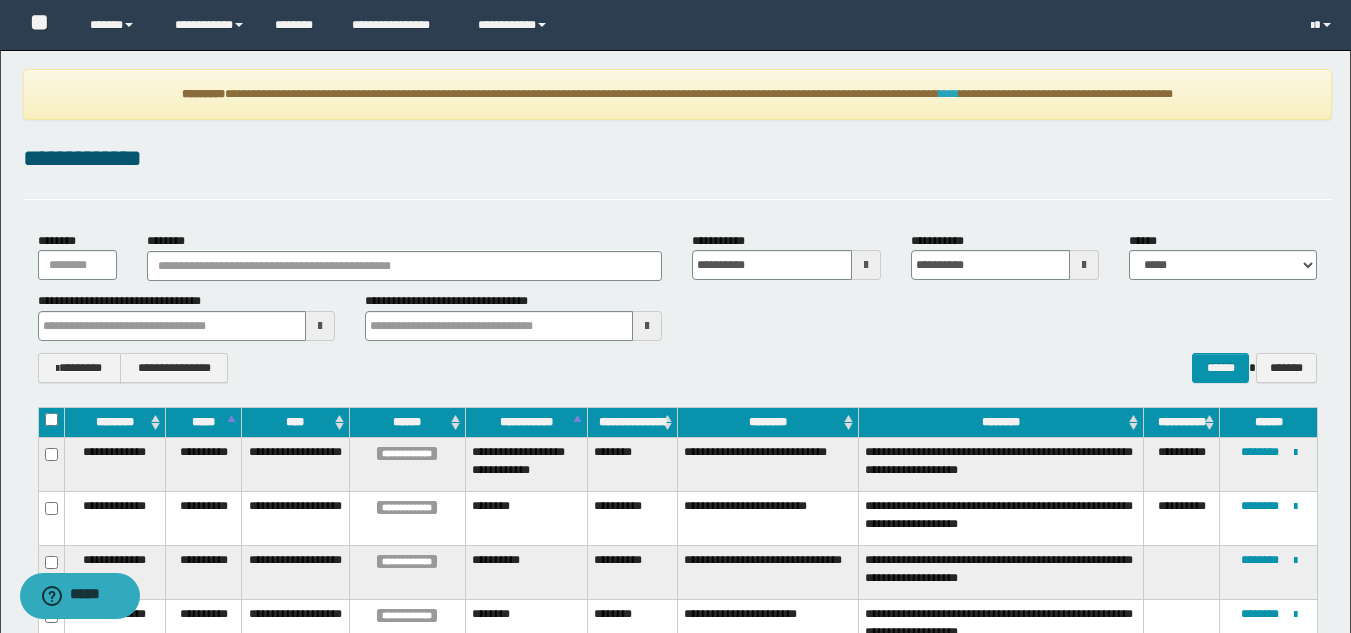 click on "****" at bounding box center (949, 94) 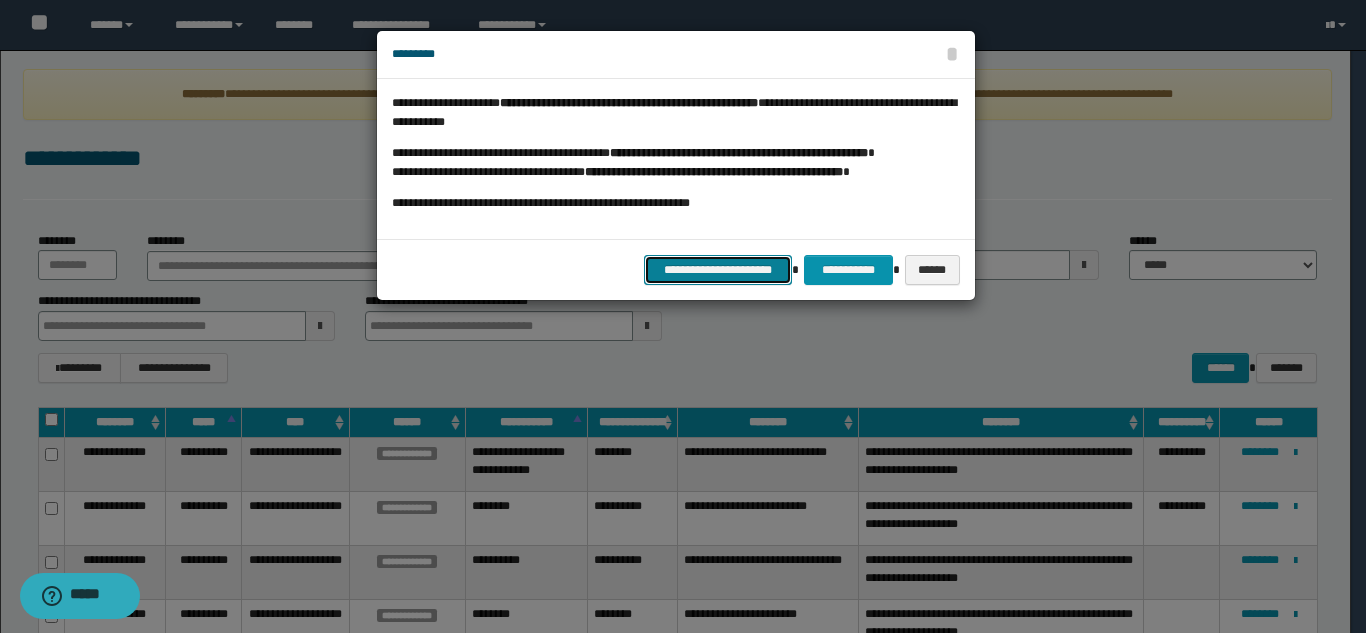 click on "**********" at bounding box center (718, 270) 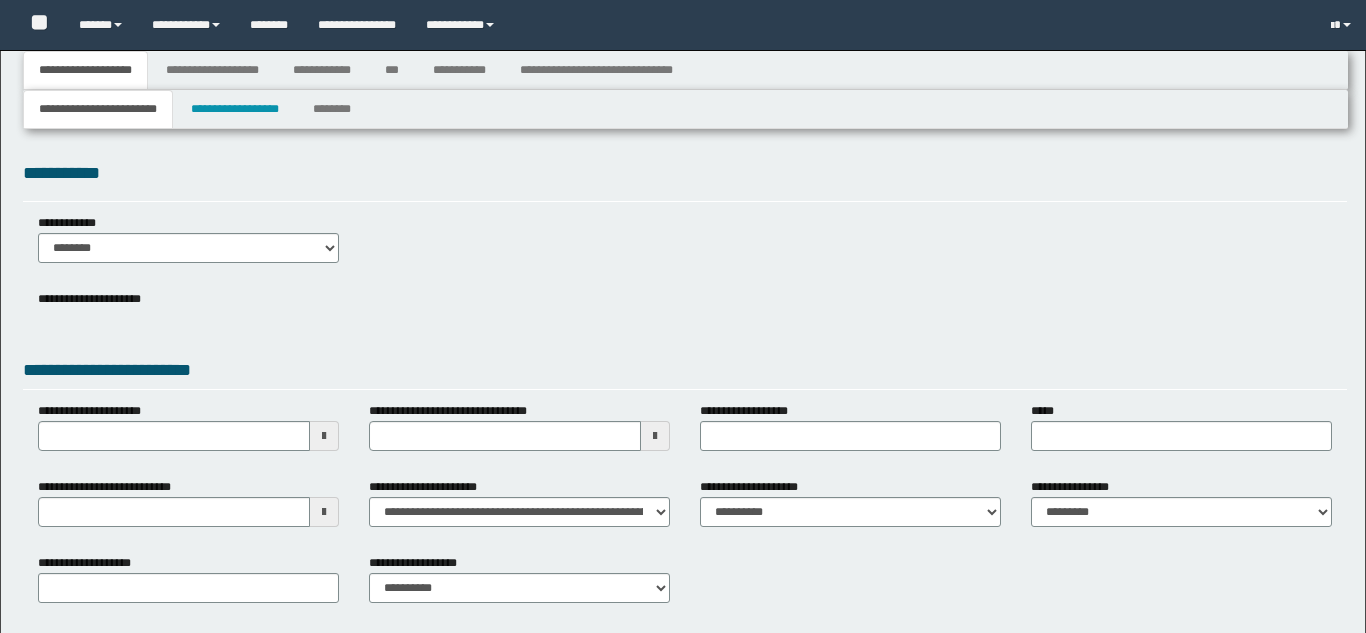 type 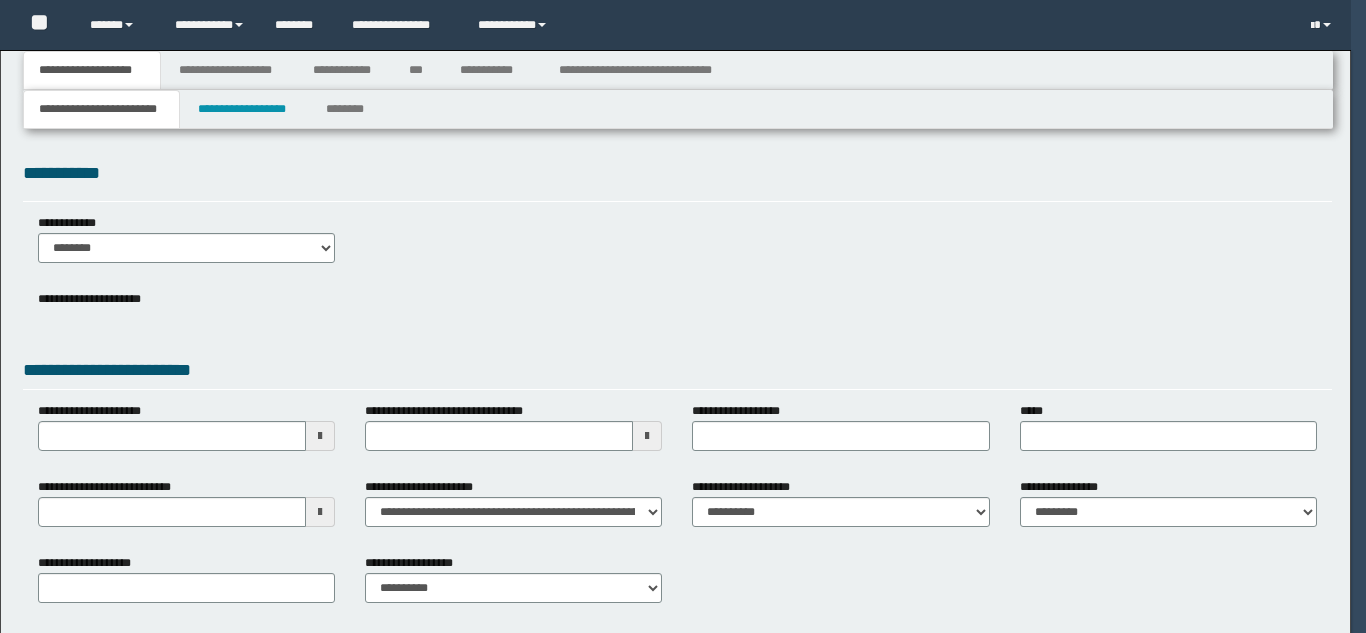 scroll, scrollTop: 0, scrollLeft: 0, axis: both 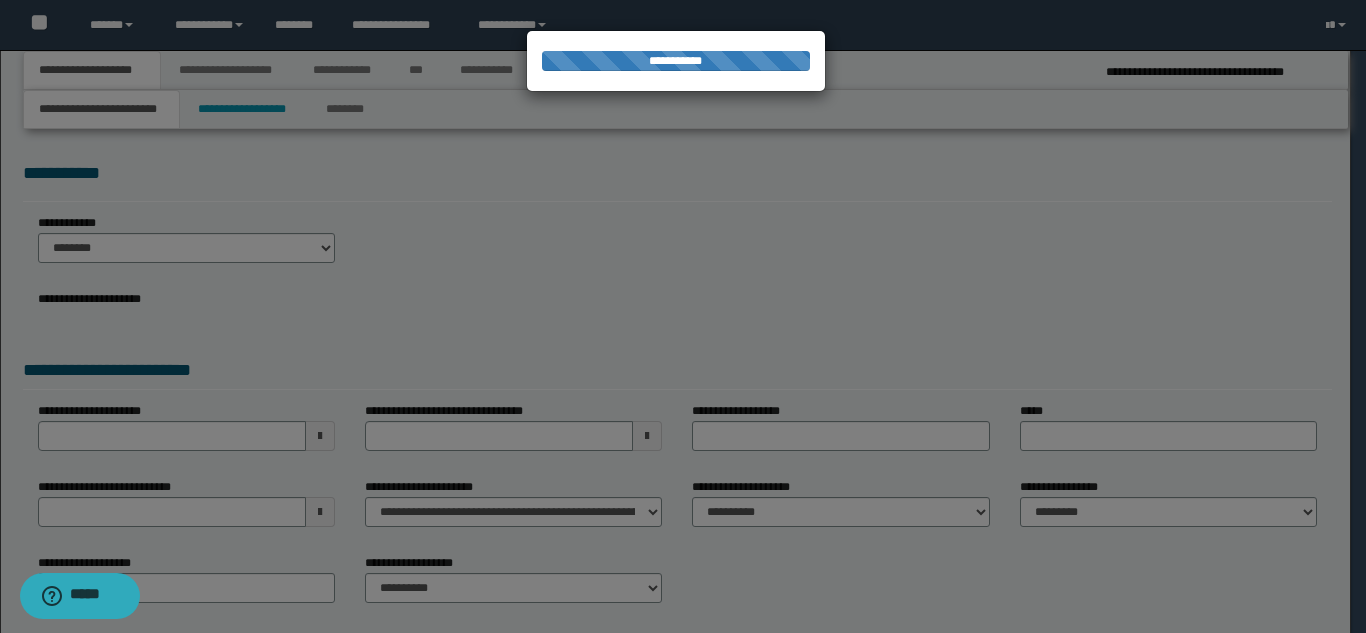 type on "**********" 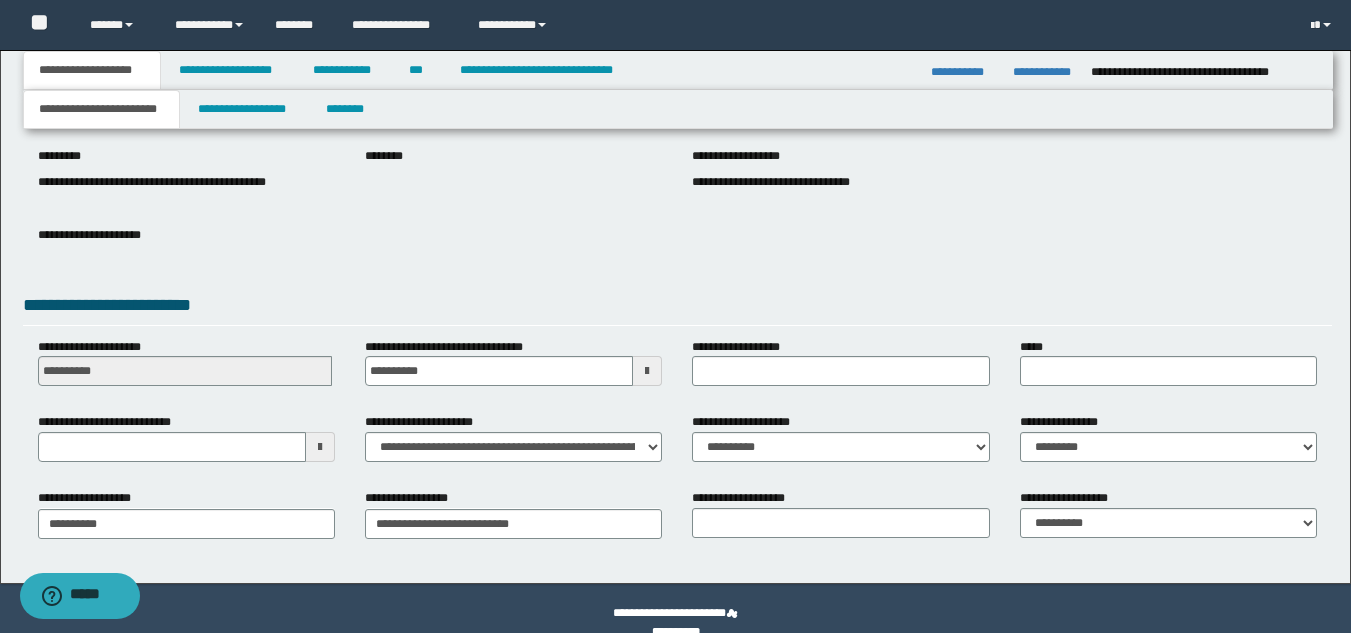 scroll, scrollTop: 251, scrollLeft: 0, axis: vertical 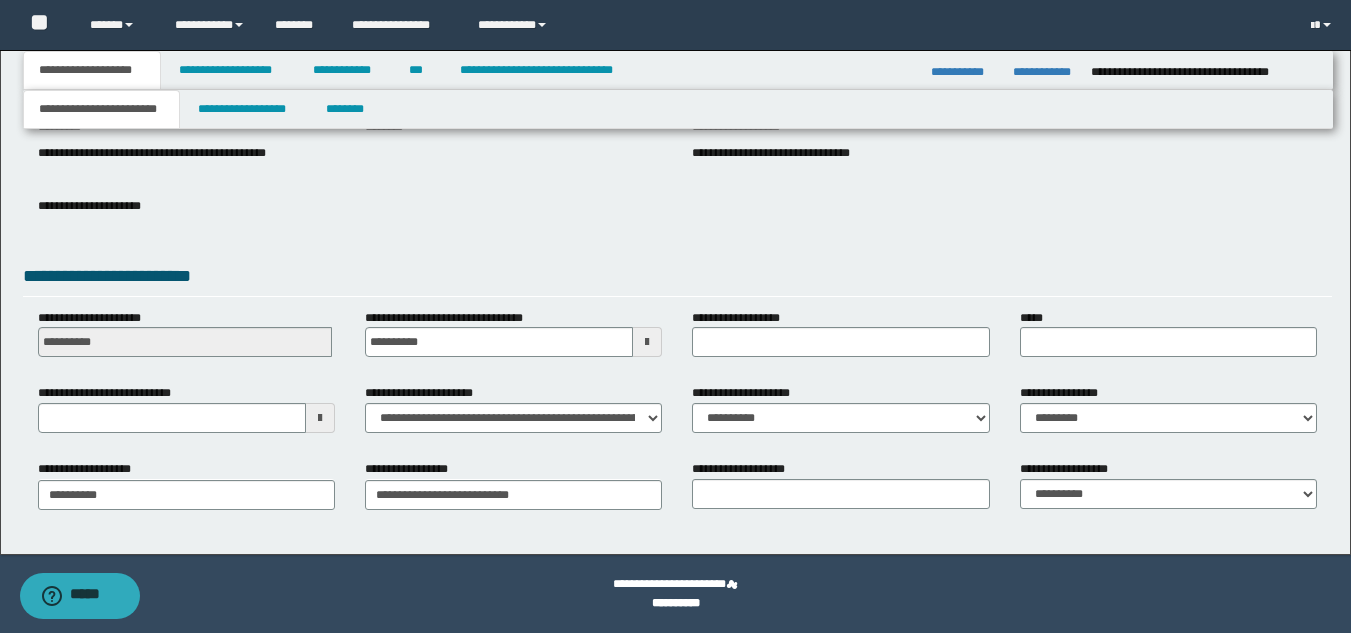 click at bounding box center (320, 418) 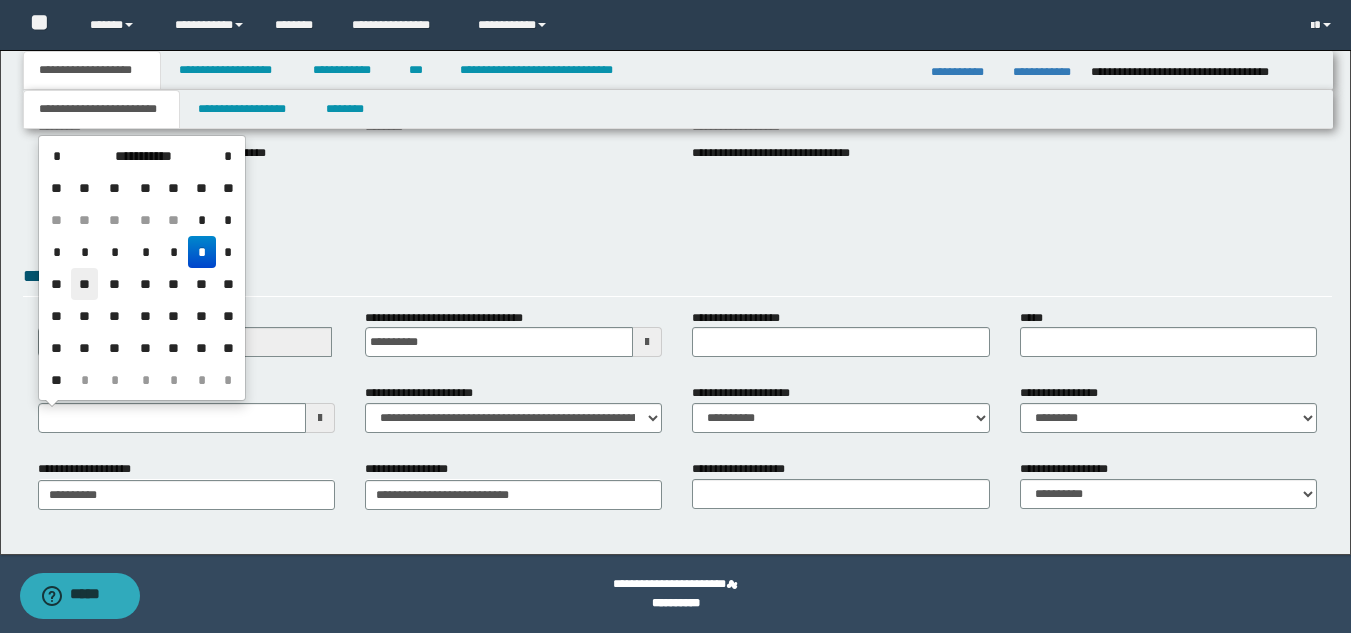 click on "**" at bounding box center (85, 284) 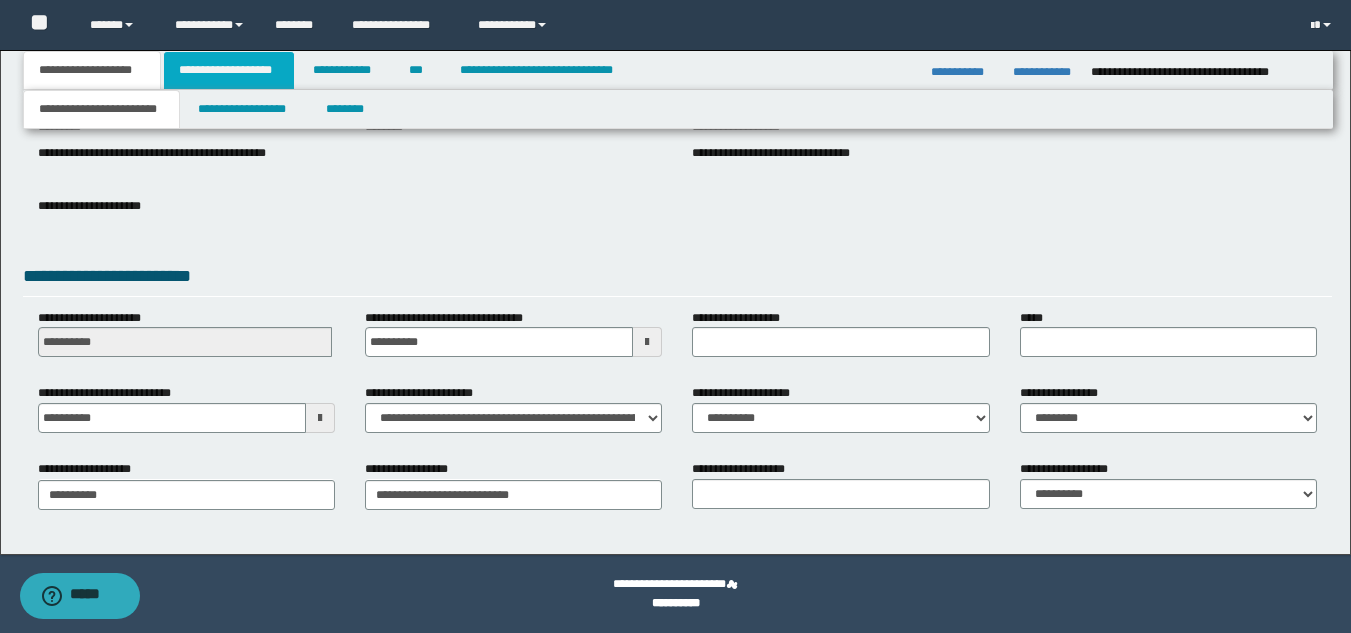 click on "**********" at bounding box center [229, 70] 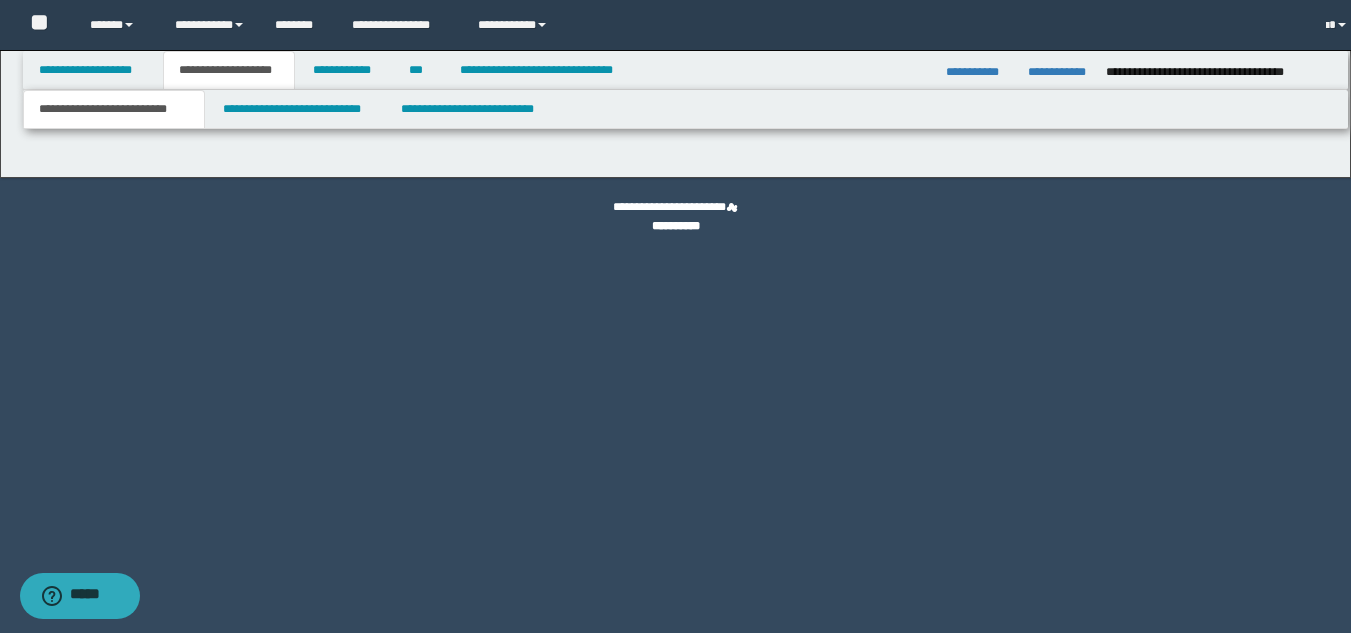 scroll, scrollTop: 0, scrollLeft: 0, axis: both 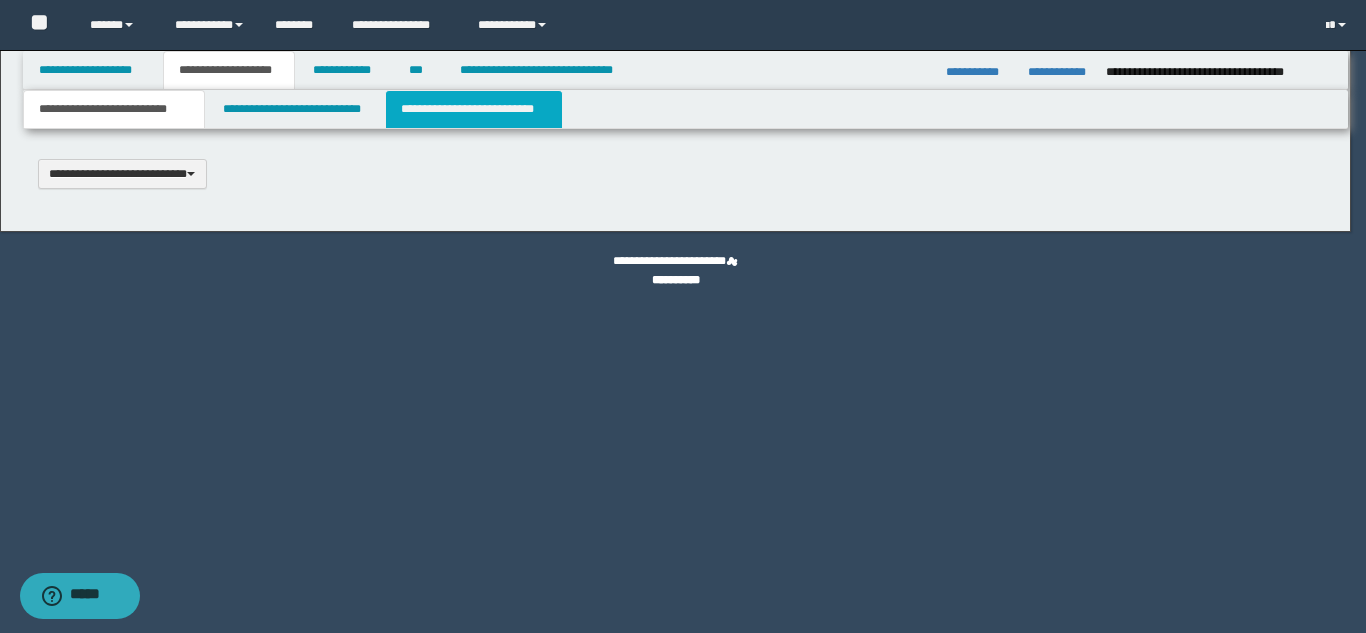type 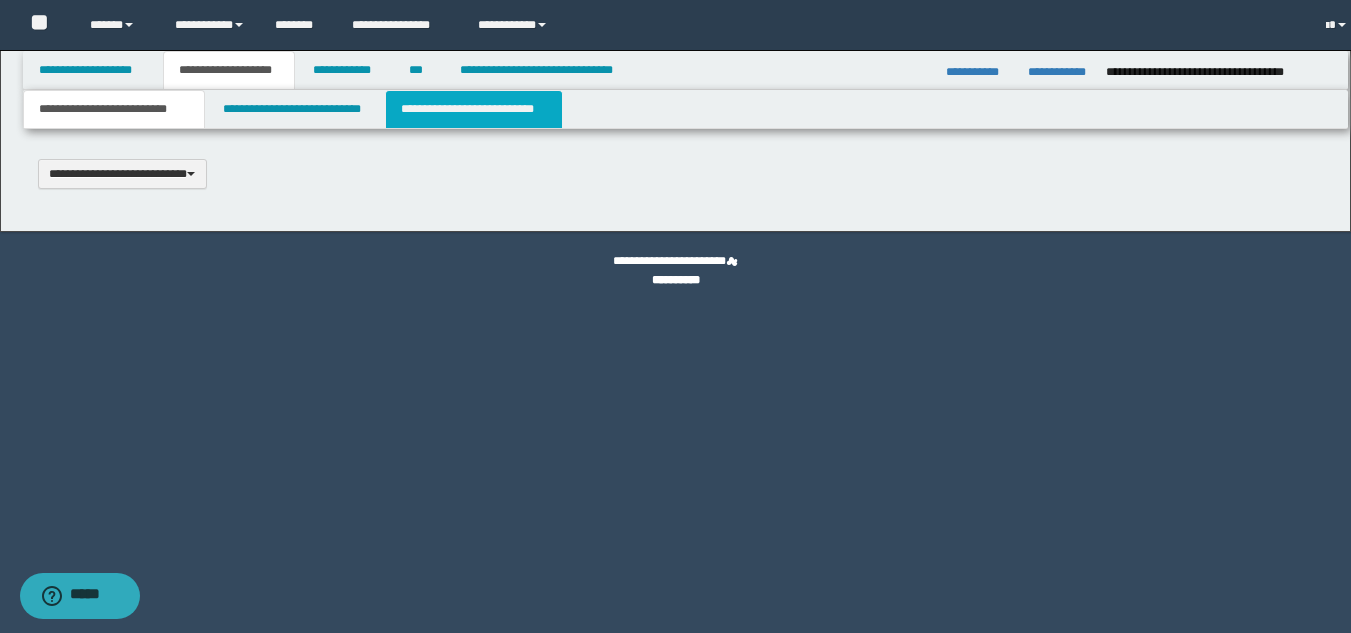 type on "**********" 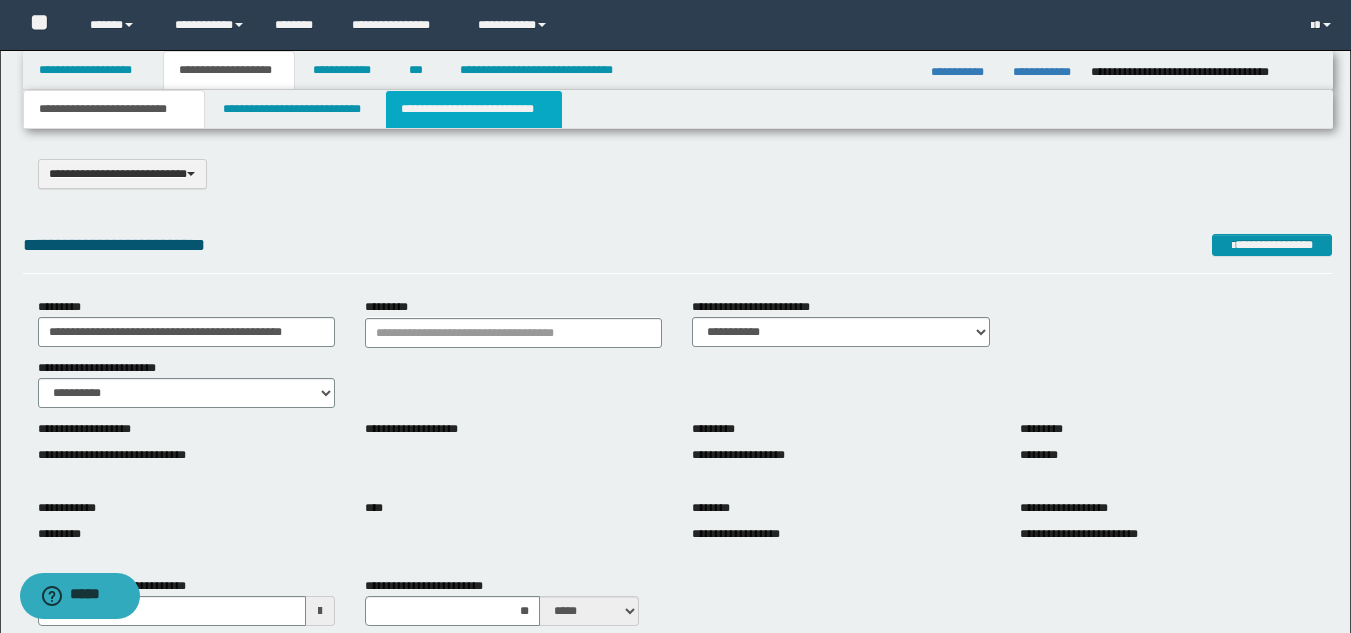 click on "**********" at bounding box center (474, 109) 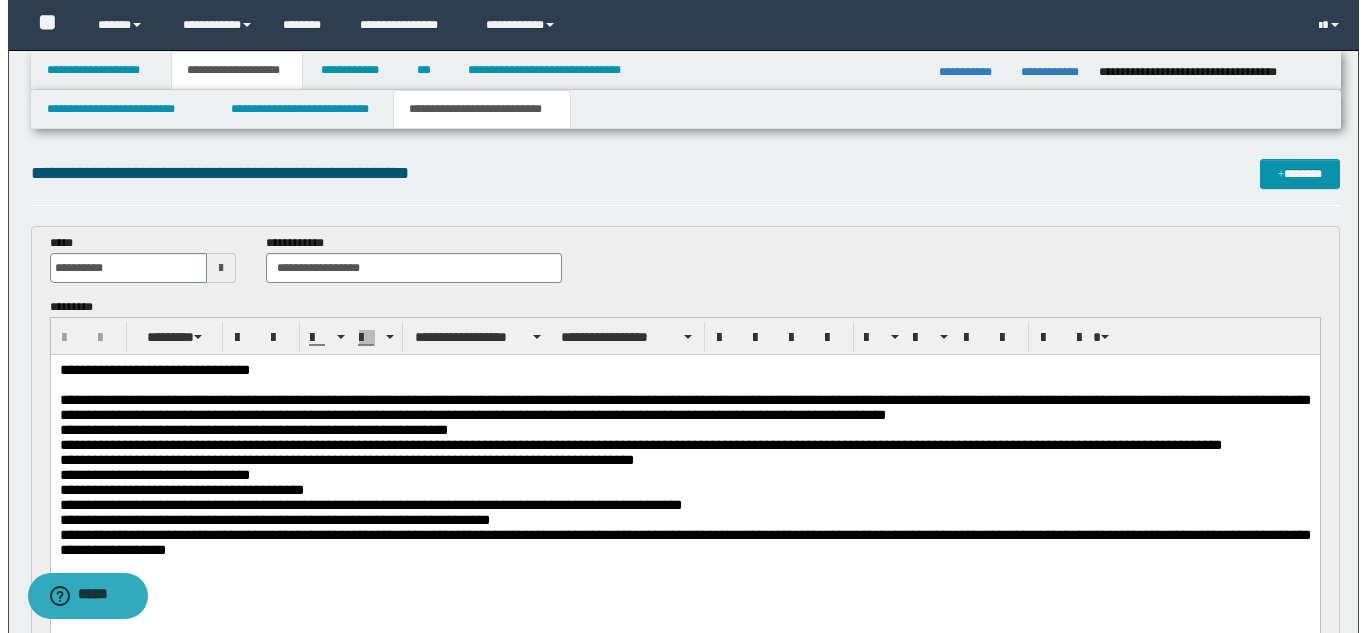 scroll, scrollTop: 0, scrollLeft: 0, axis: both 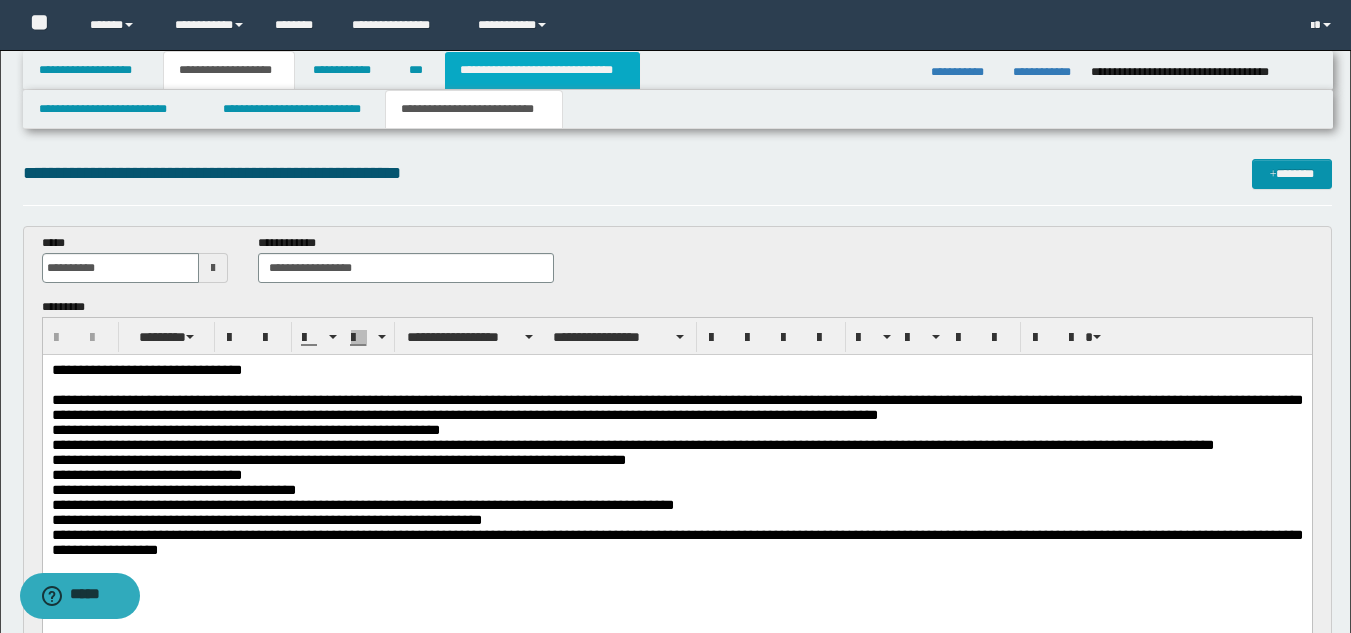 click on "**********" at bounding box center (542, 70) 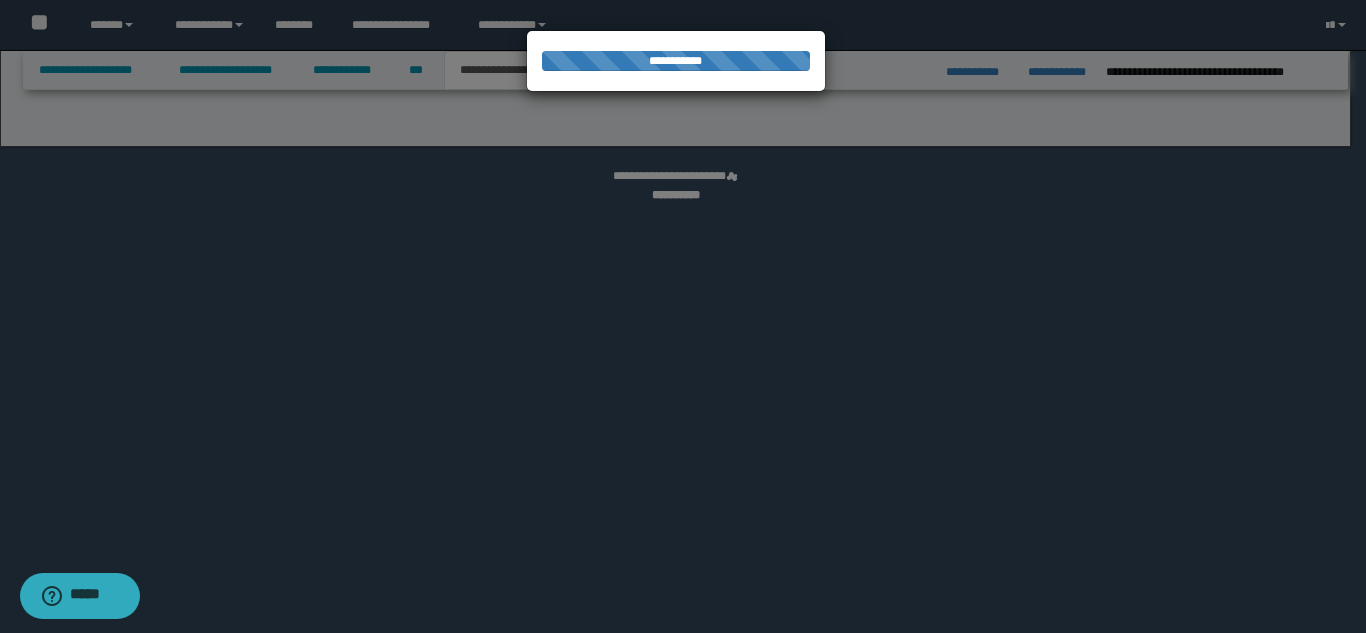 select on "*" 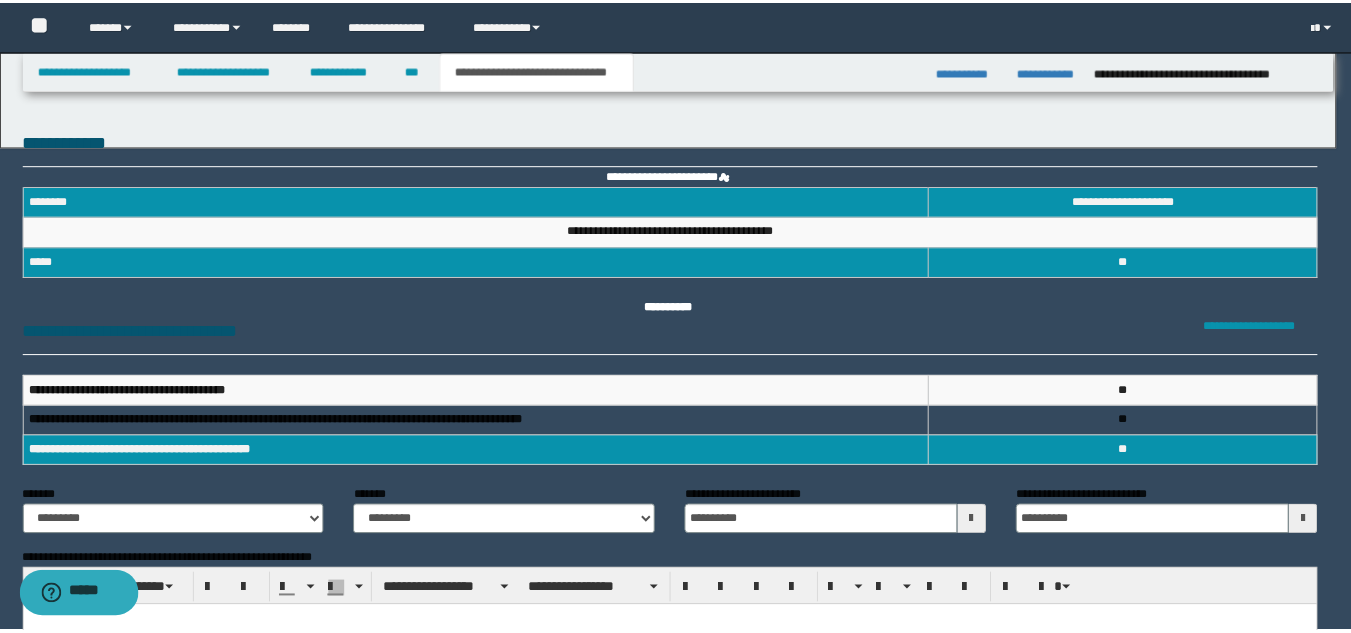 scroll, scrollTop: 0, scrollLeft: 0, axis: both 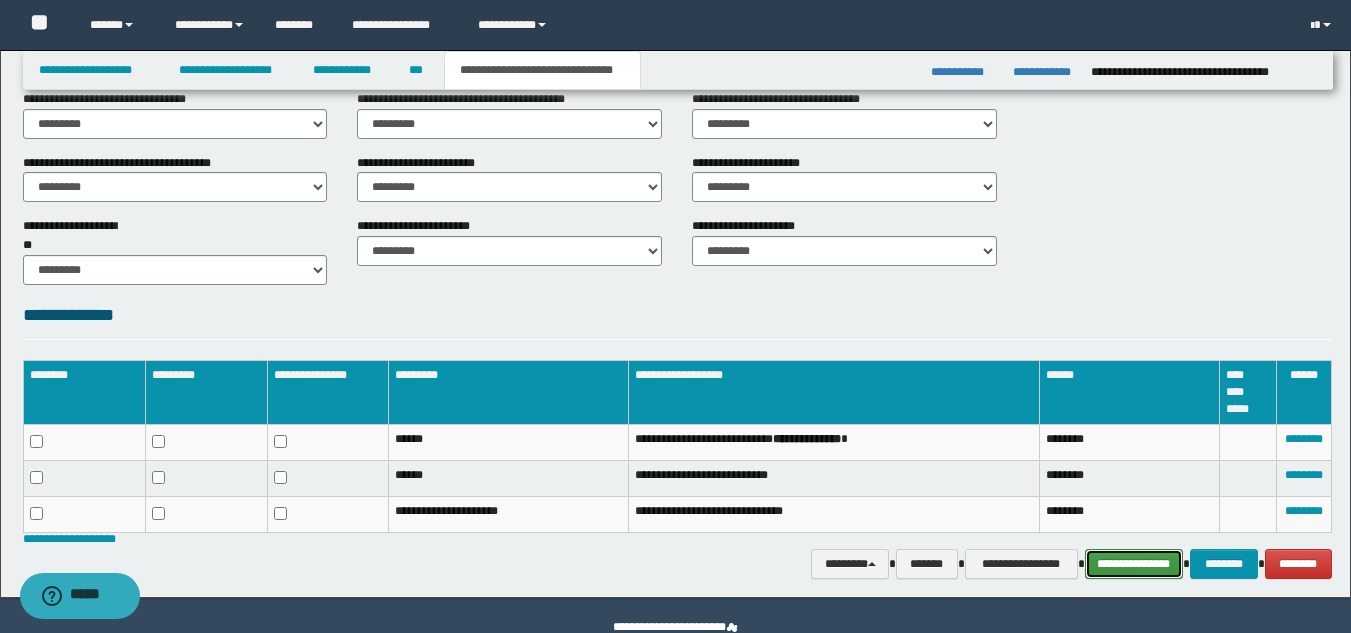click on "**********" at bounding box center (1134, 564) 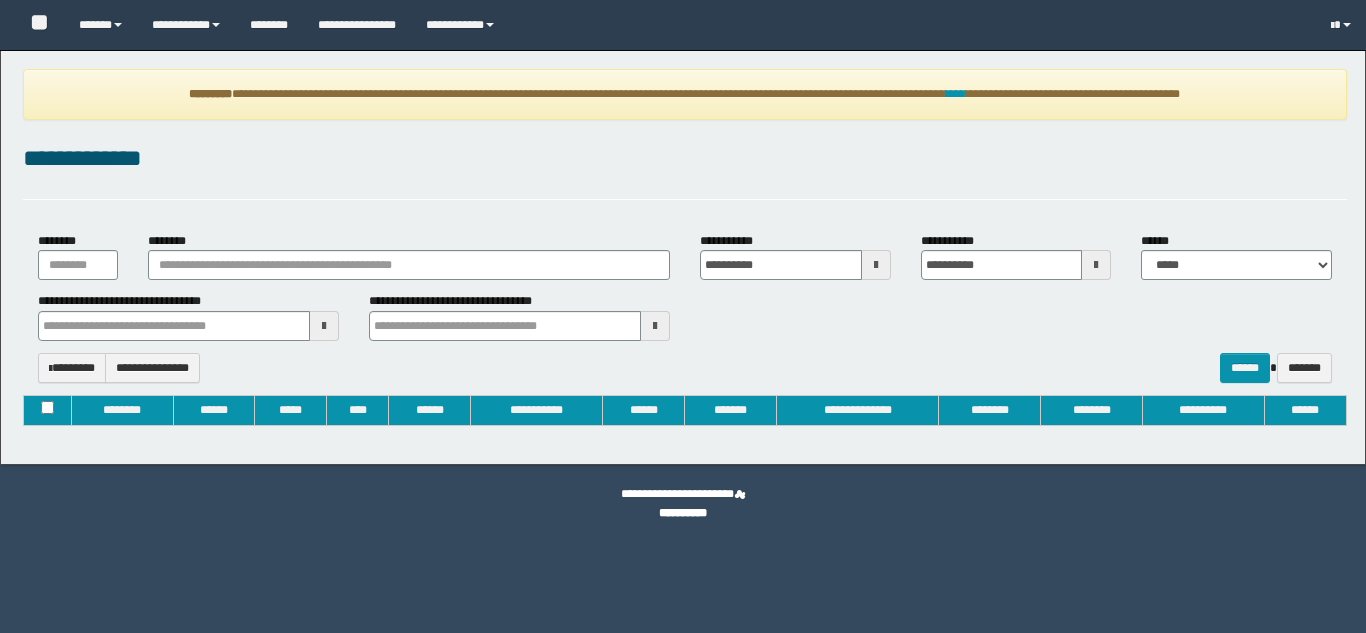 type on "**********" 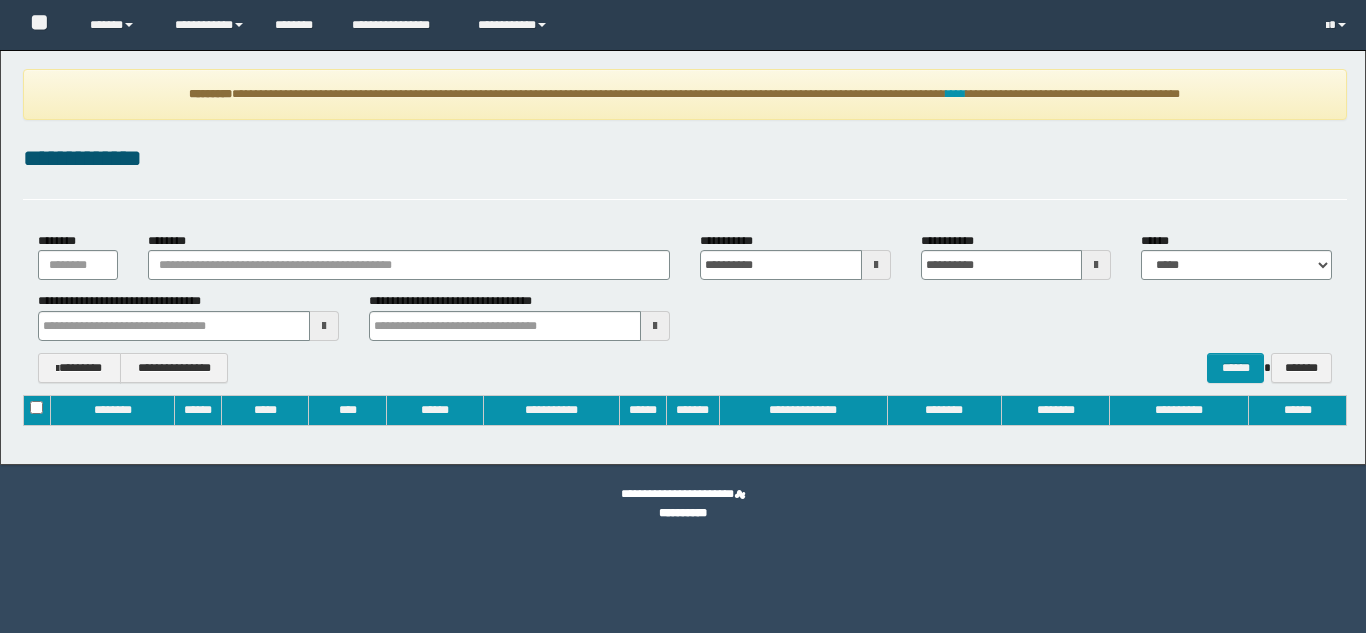 scroll, scrollTop: 0, scrollLeft: 0, axis: both 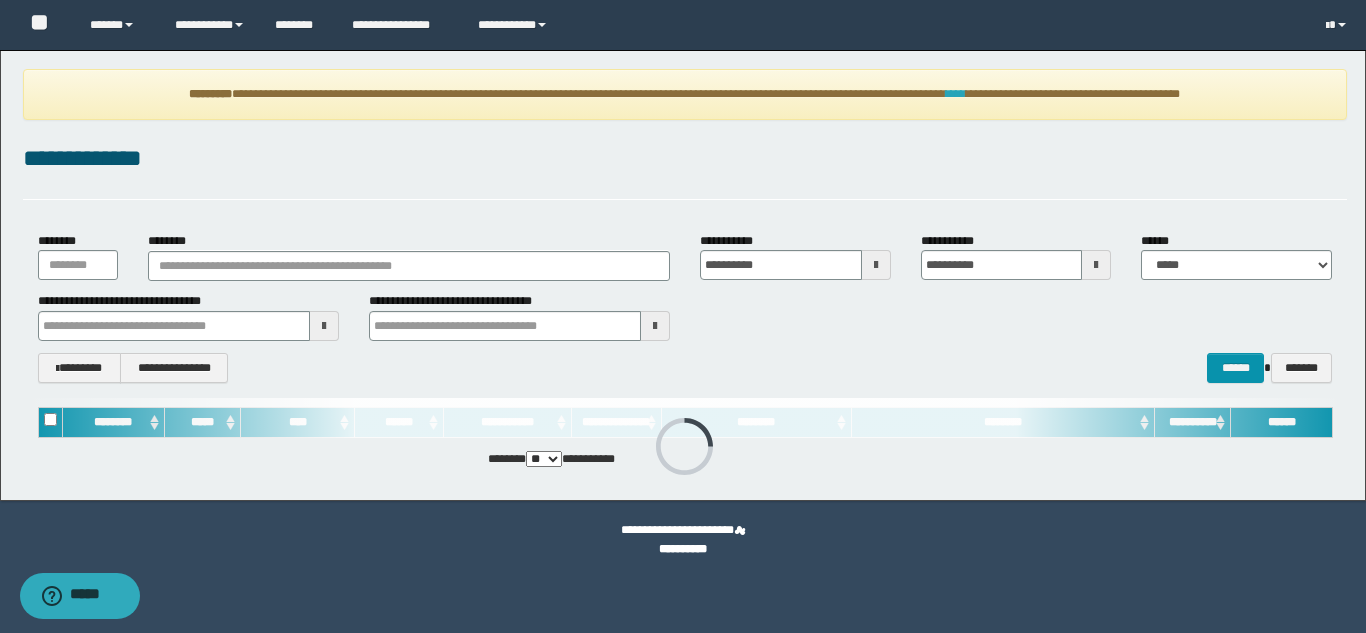 click on "****" at bounding box center (956, 94) 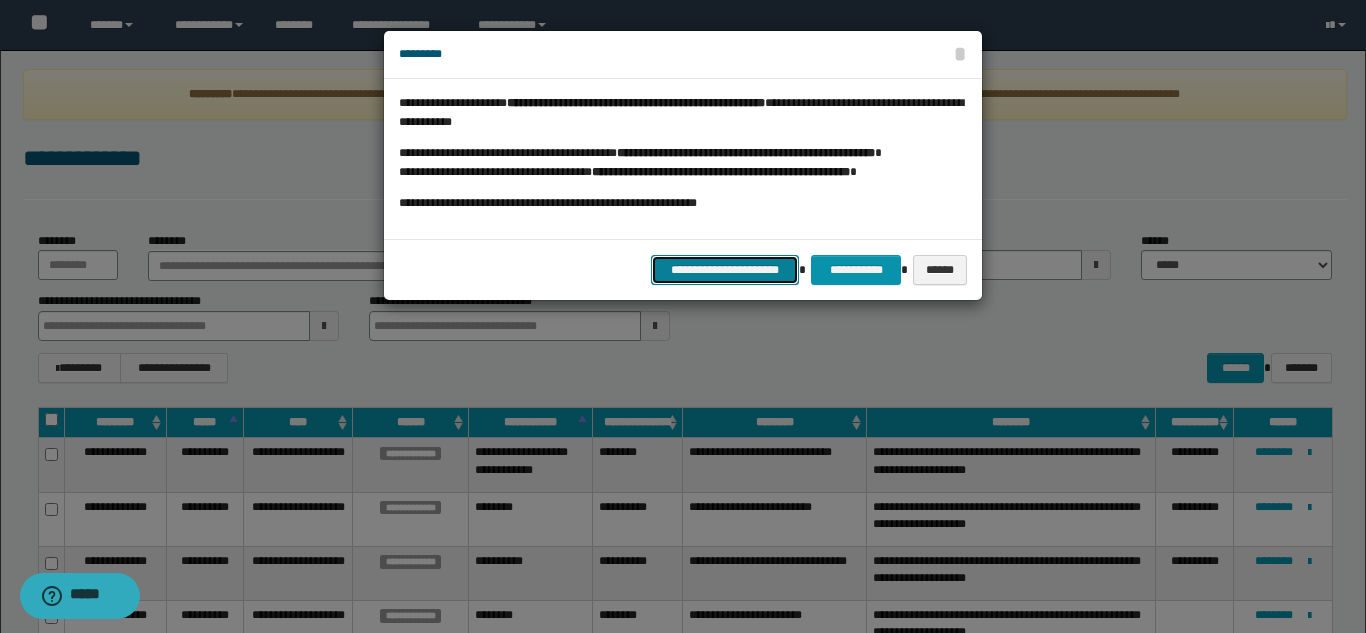 click on "**********" at bounding box center (725, 270) 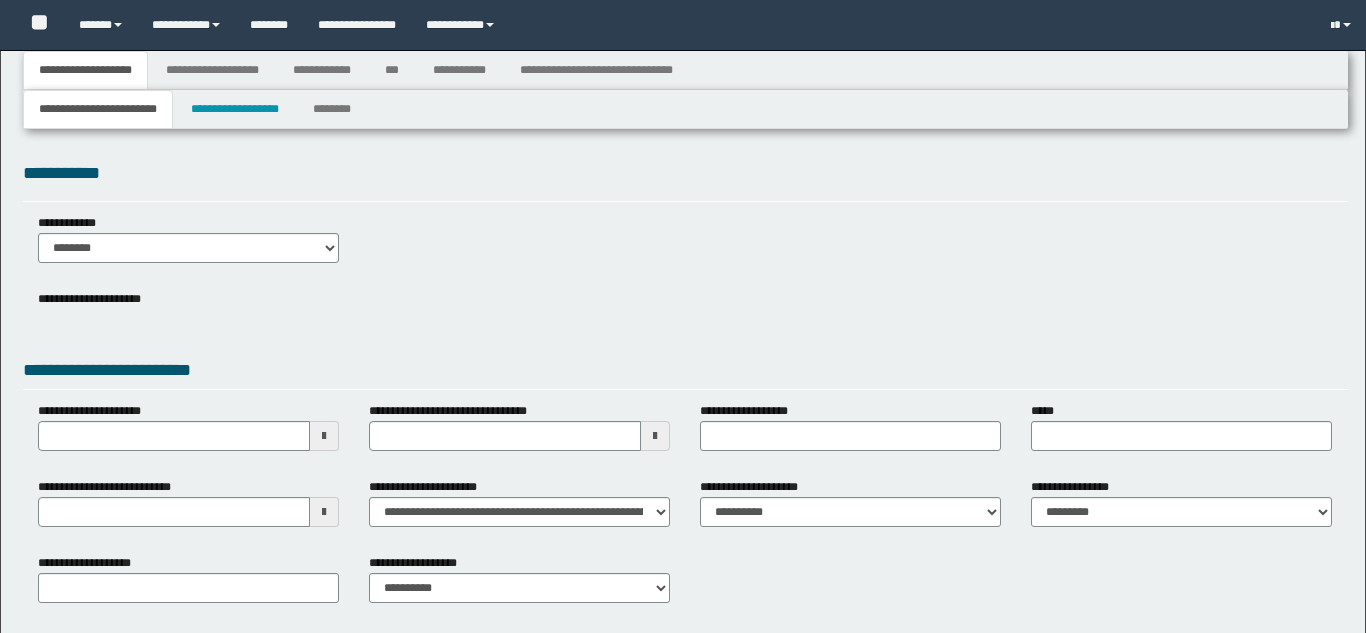 type 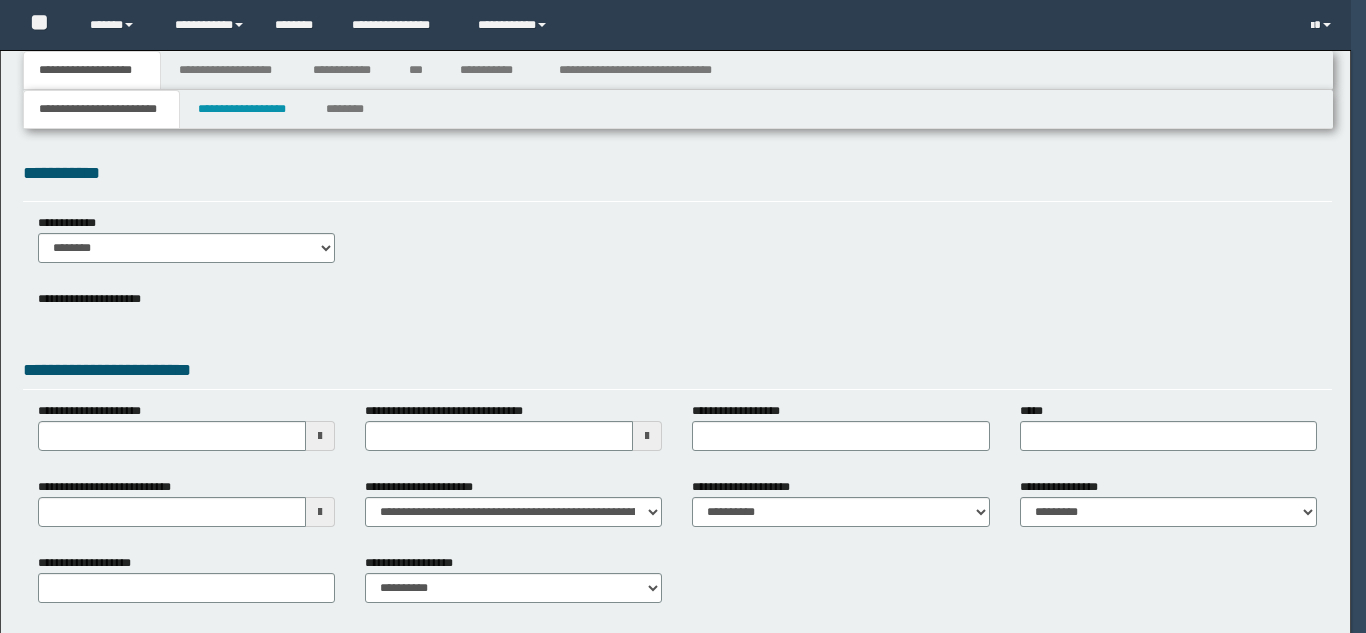 scroll, scrollTop: 0, scrollLeft: 0, axis: both 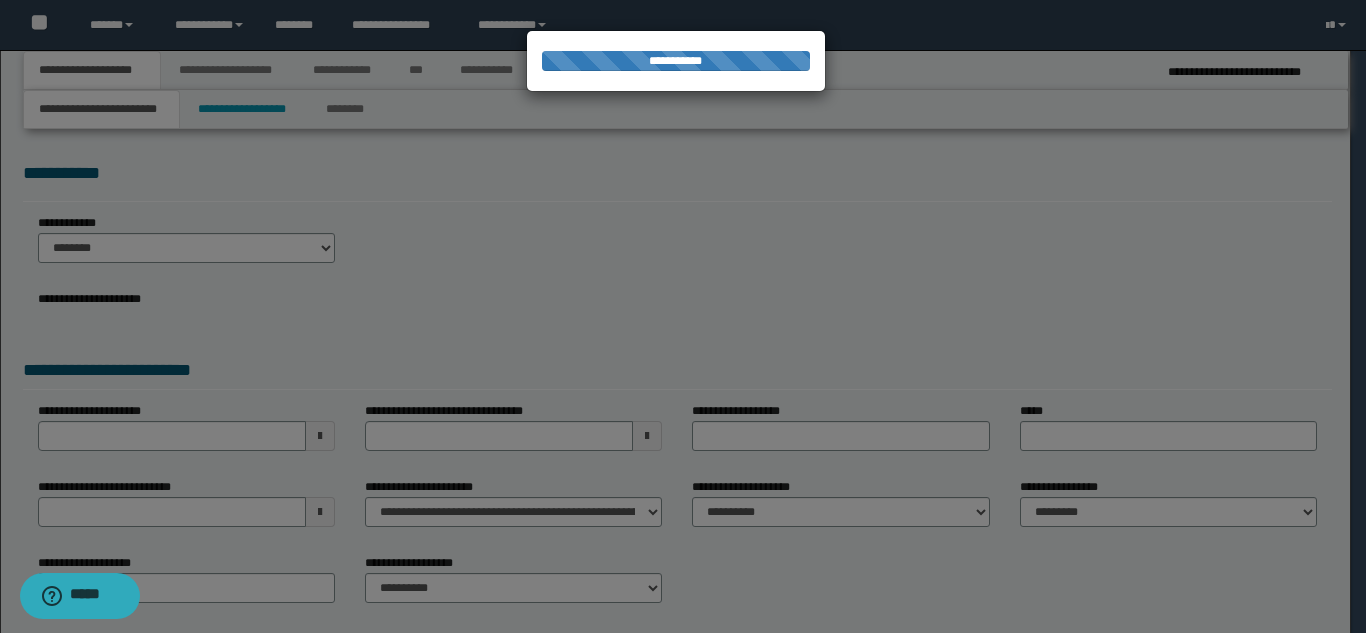 type on "**********" 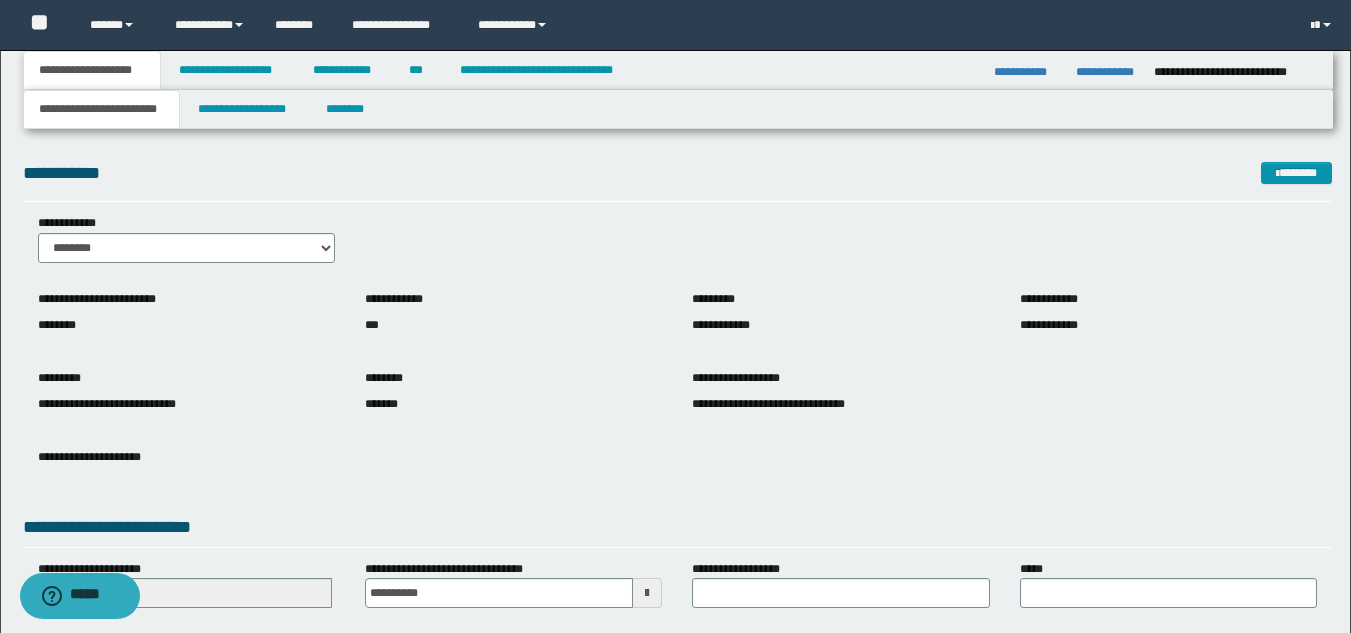 scroll, scrollTop: 251, scrollLeft: 0, axis: vertical 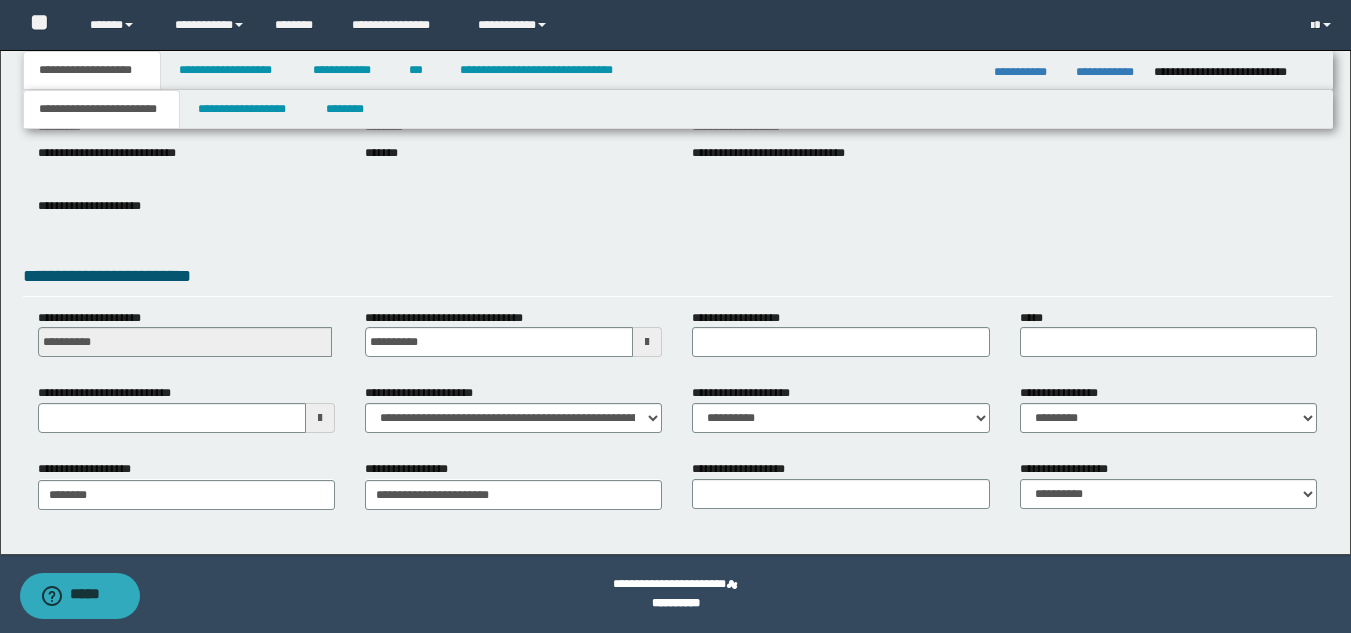 click at bounding box center (320, 418) 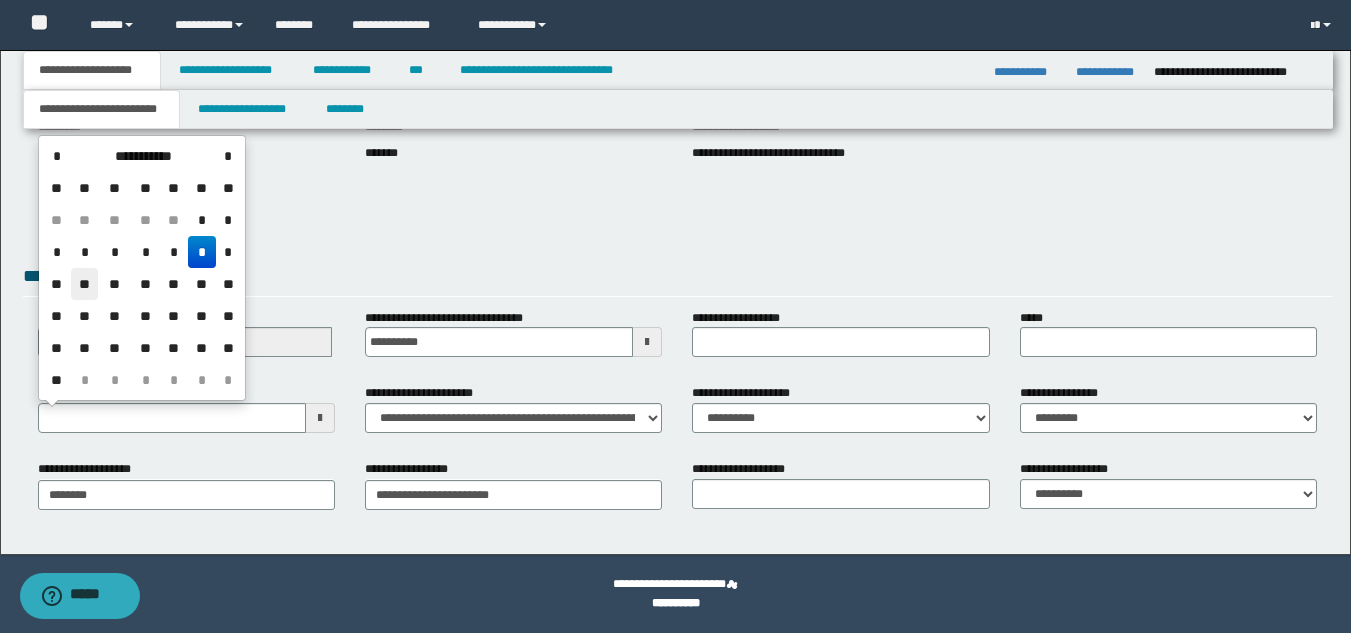 click on "**" at bounding box center [85, 284] 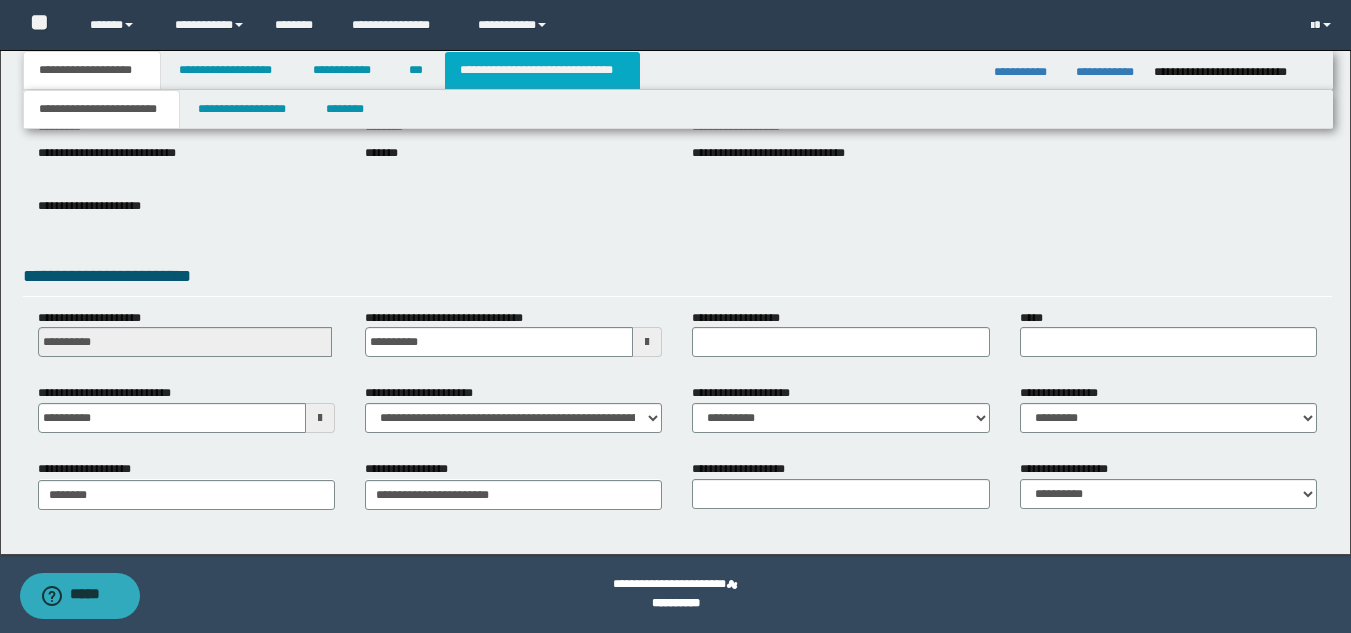 click on "**********" at bounding box center [542, 70] 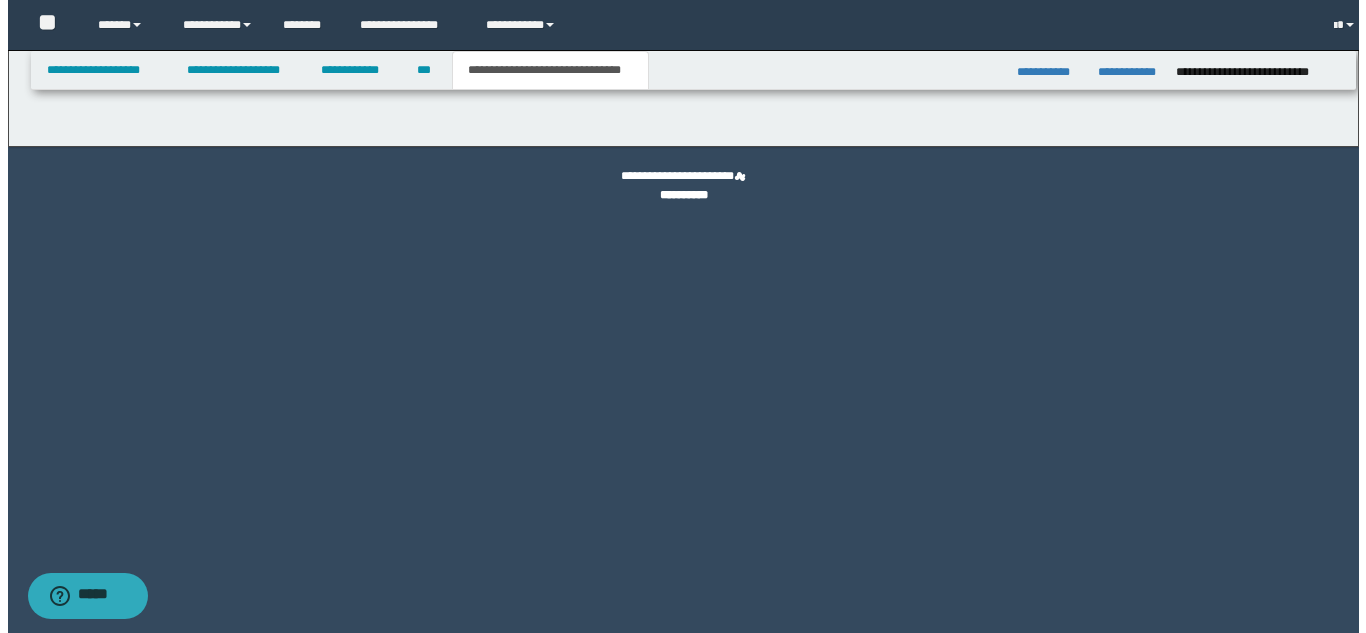 scroll, scrollTop: 0, scrollLeft: 0, axis: both 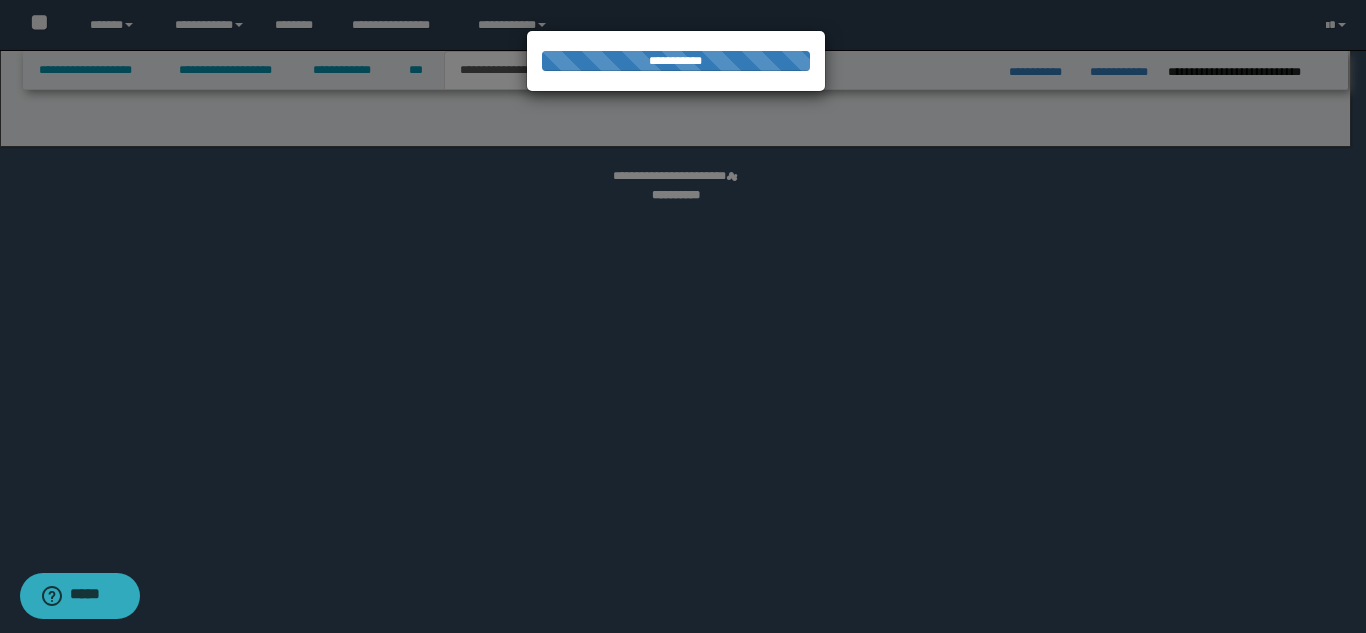 select on "*" 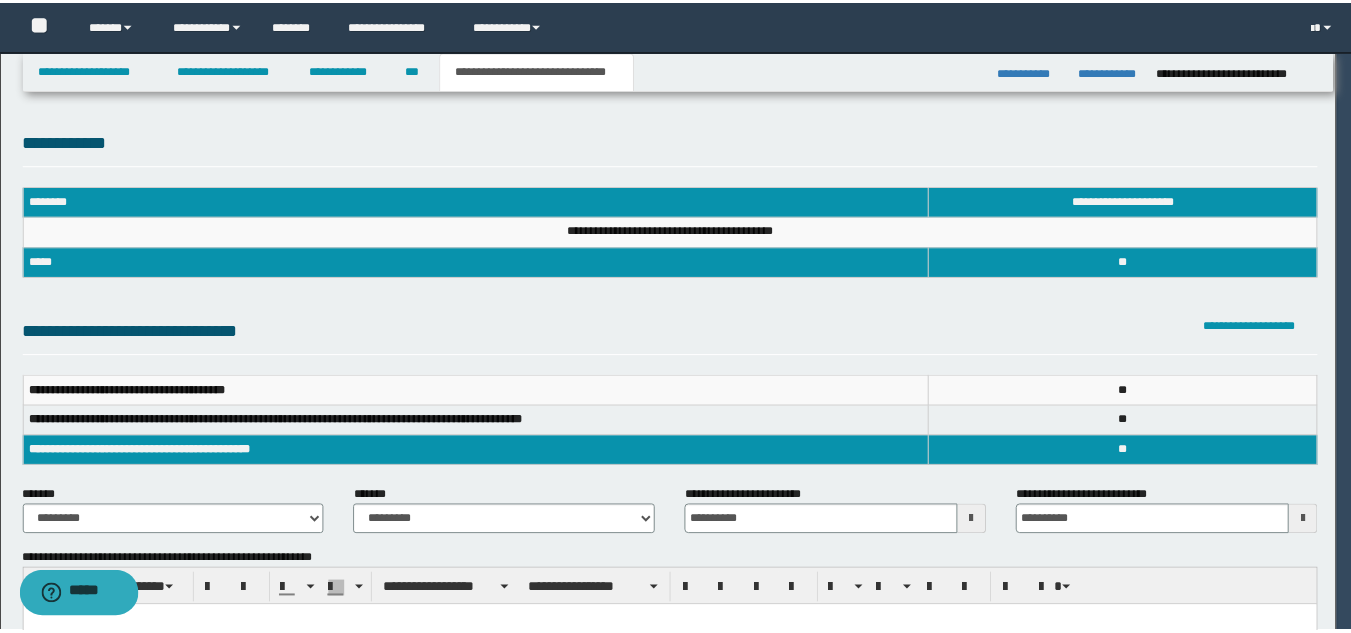 scroll, scrollTop: 0, scrollLeft: 0, axis: both 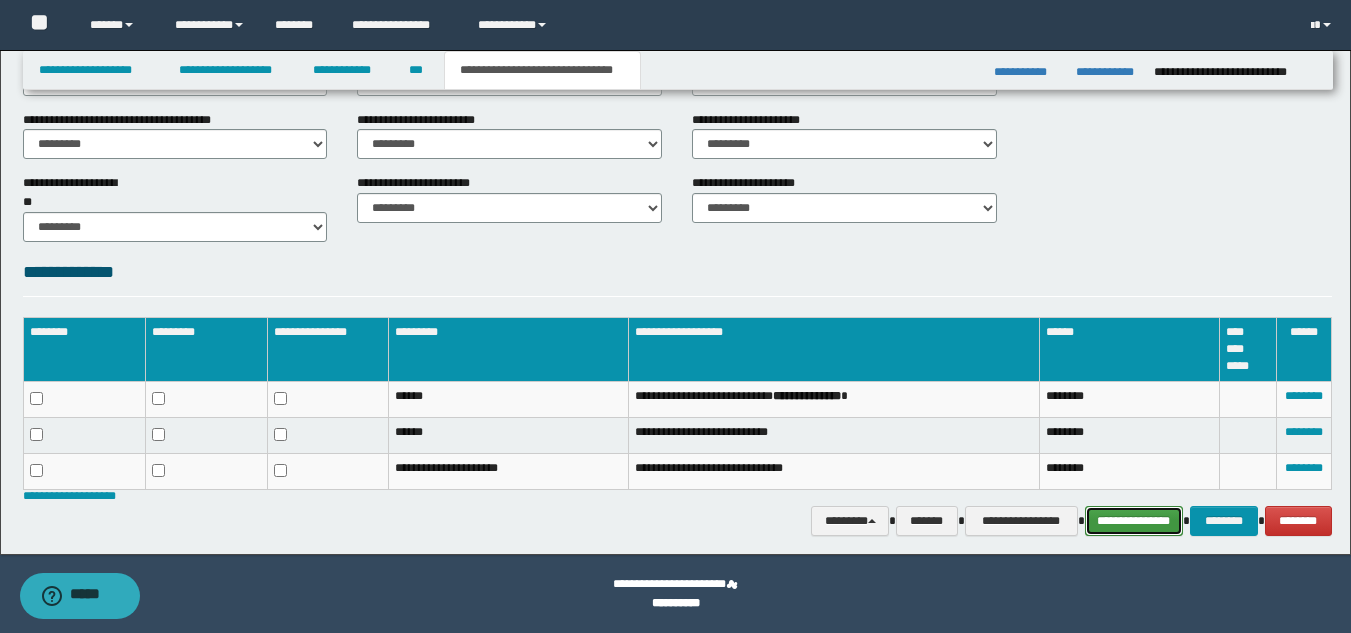 click on "**********" at bounding box center (1134, 521) 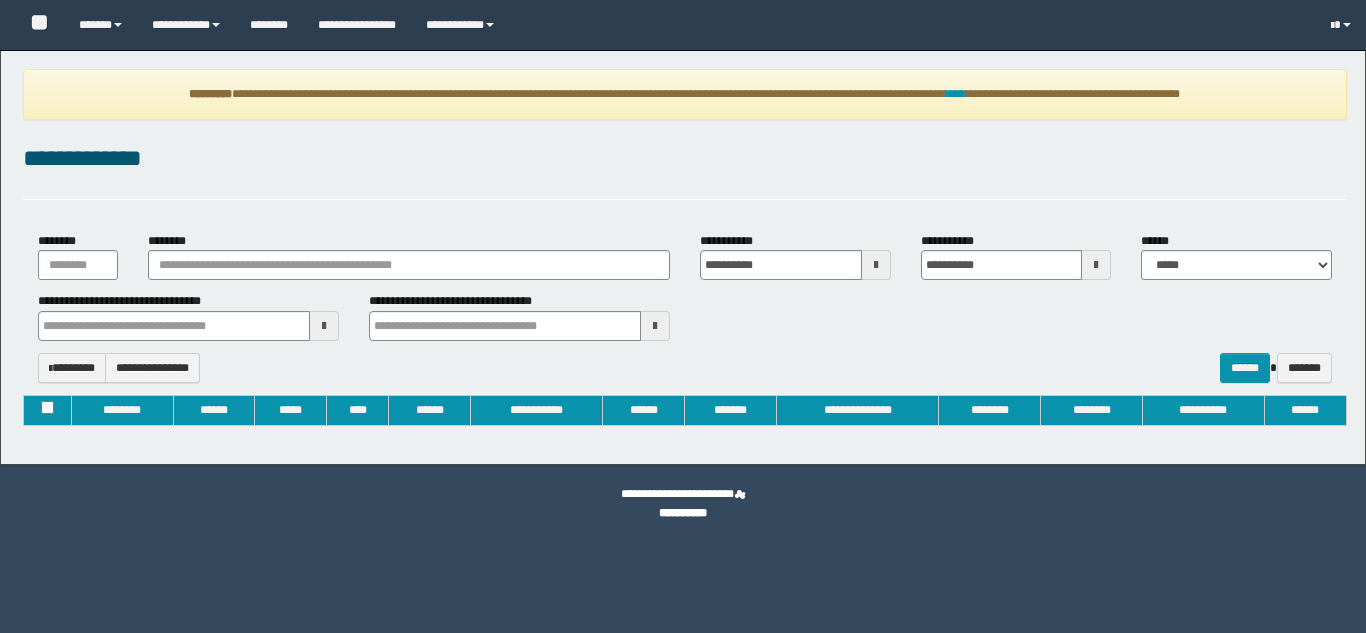 type on "**********" 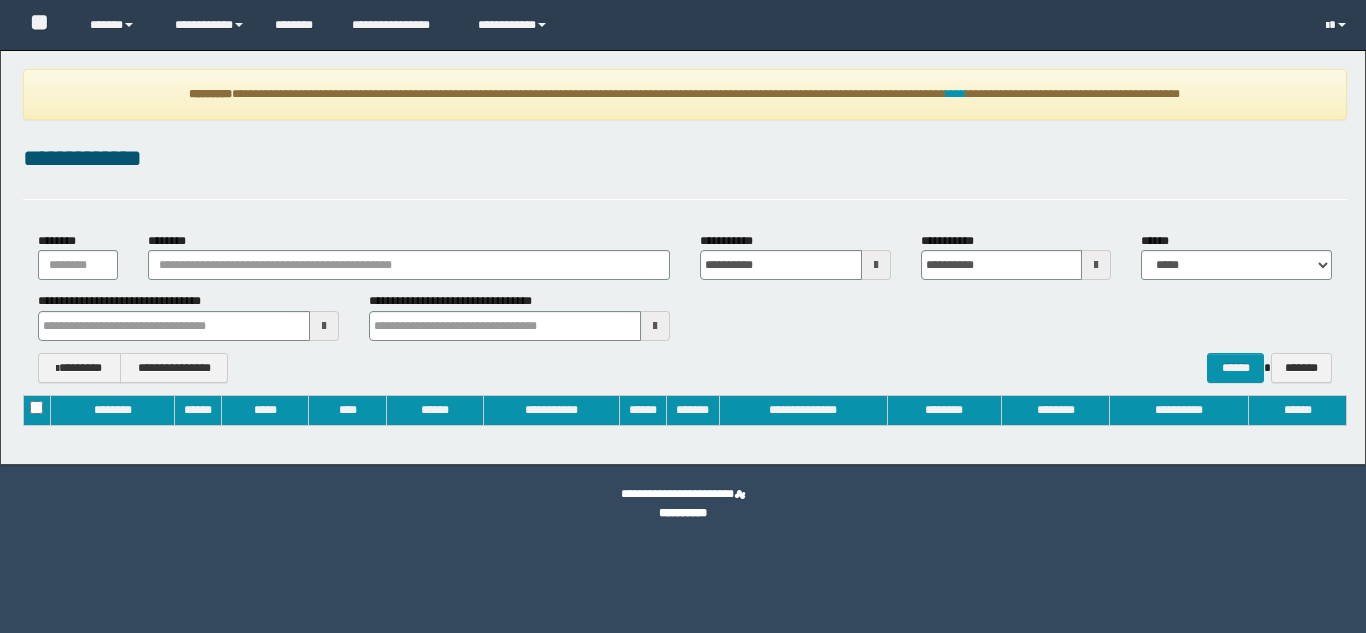 scroll, scrollTop: 0, scrollLeft: 0, axis: both 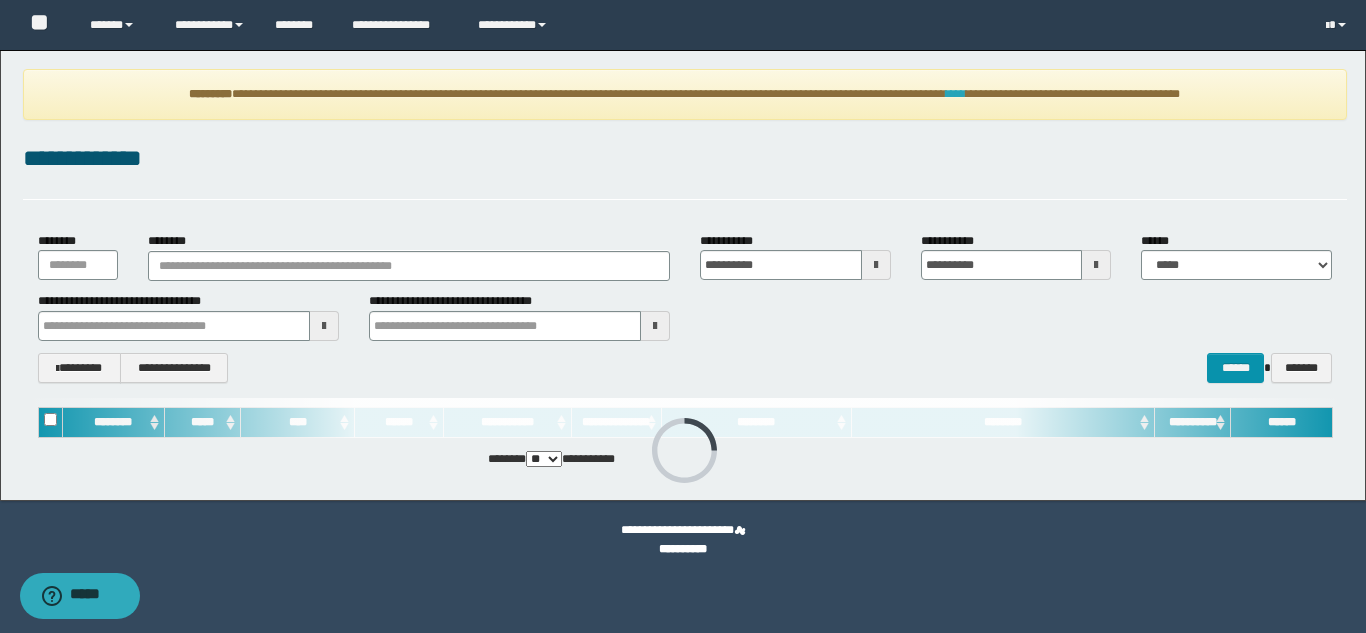 click on "**********" at bounding box center [685, 94] 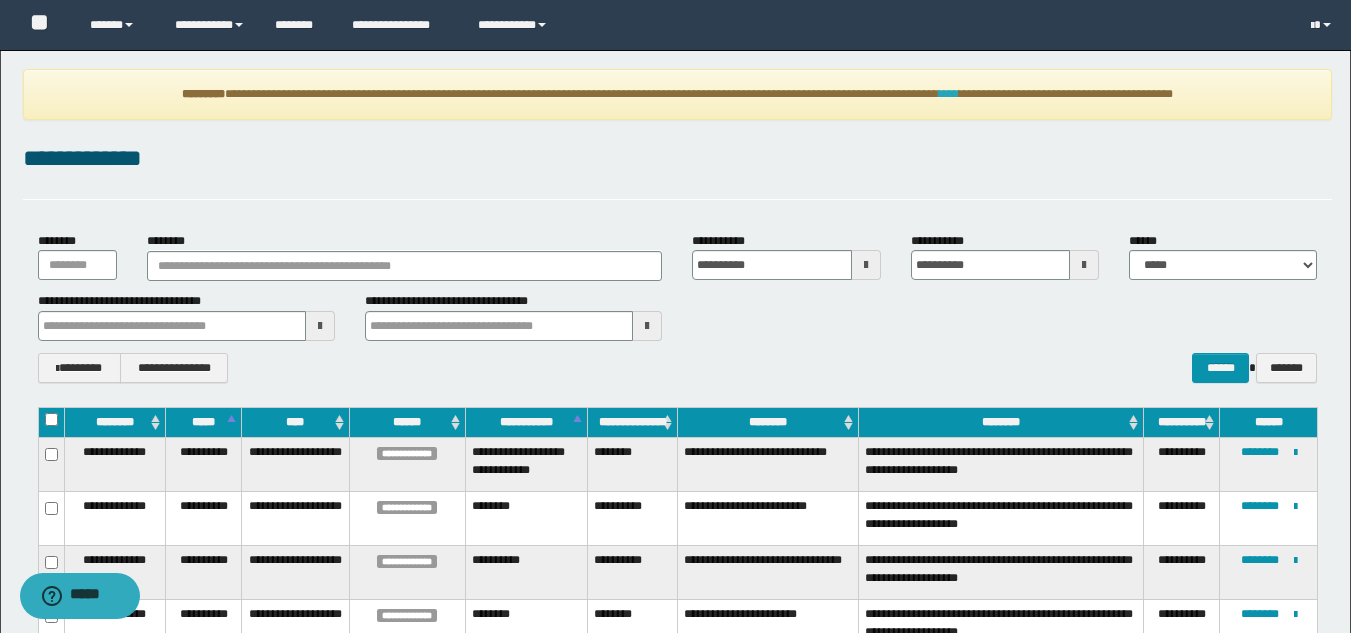 click on "****" at bounding box center [949, 94] 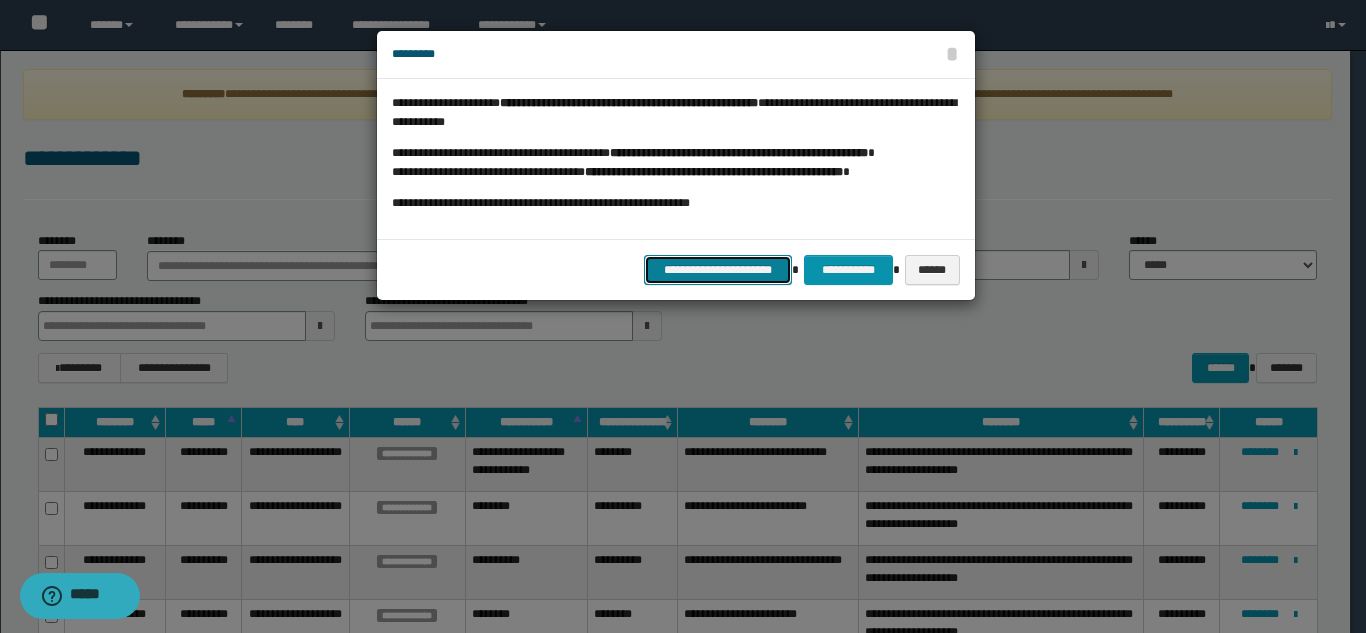 click on "**********" at bounding box center [718, 270] 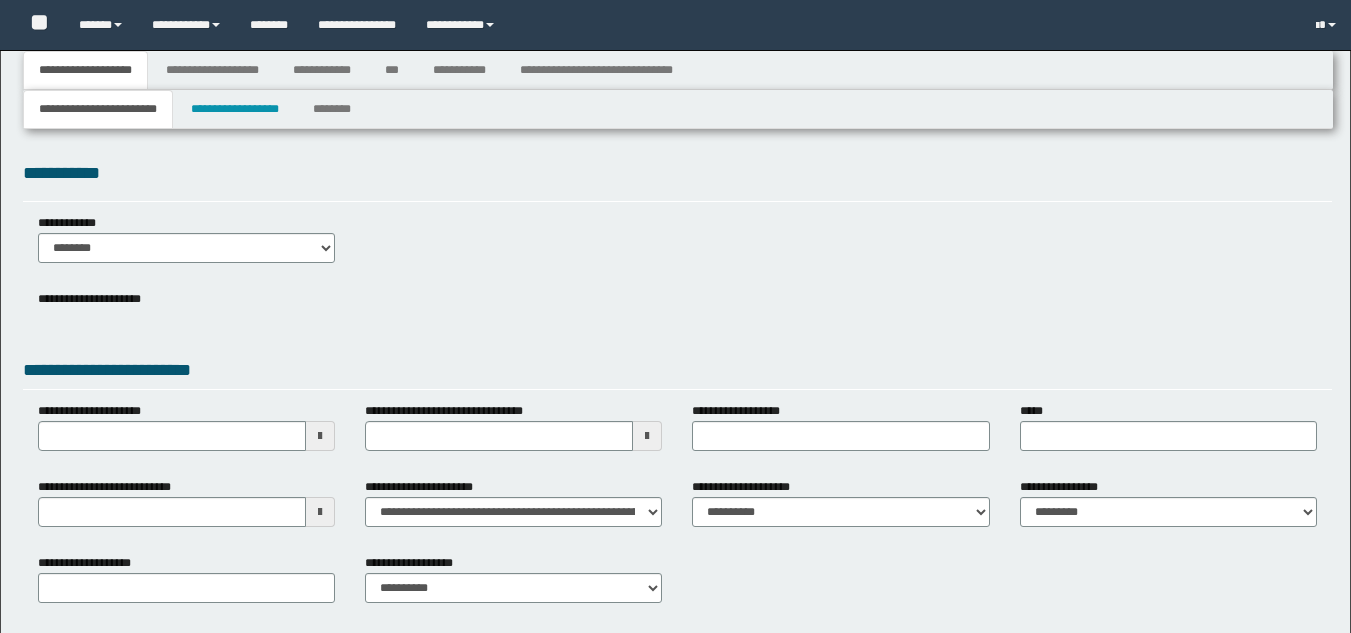 type 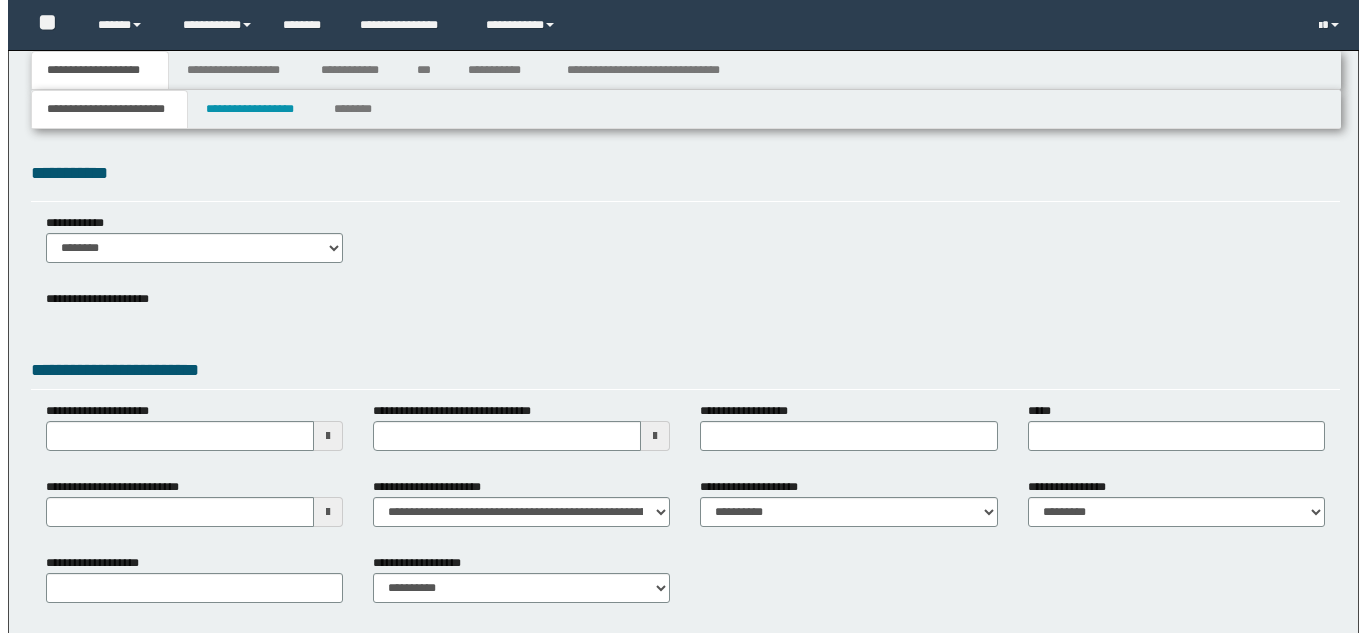 scroll, scrollTop: 0, scrollLeft: 0, axis: both 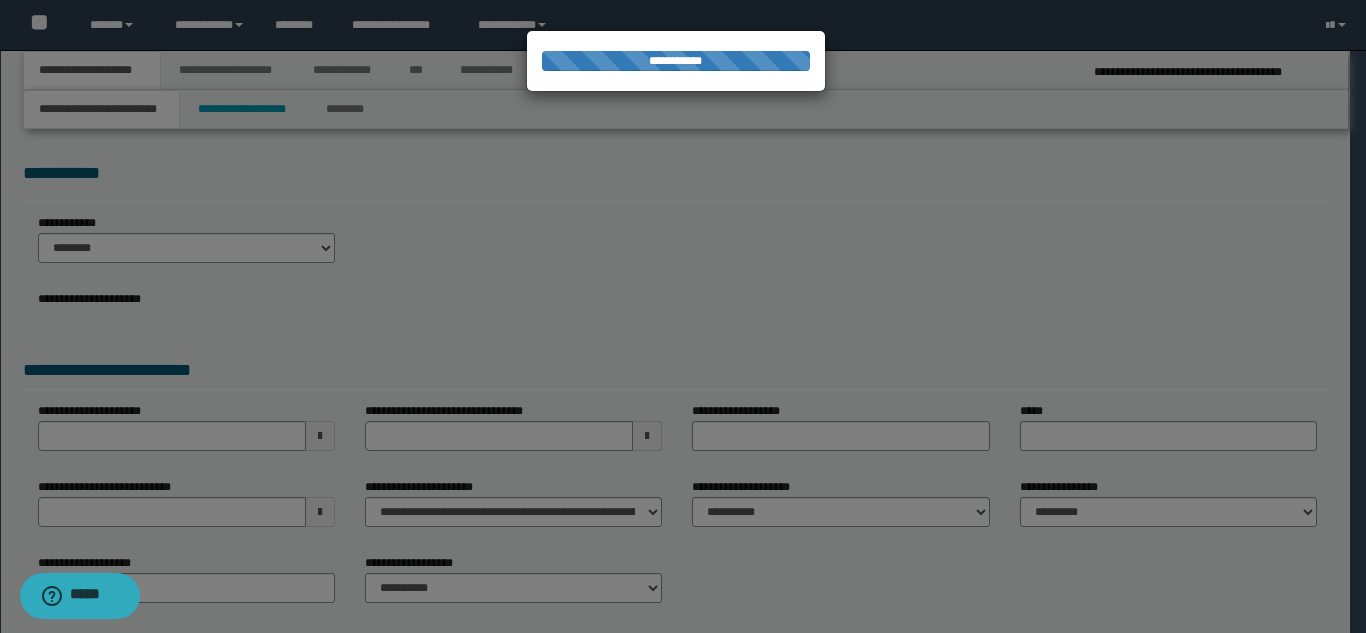 type on "**********" 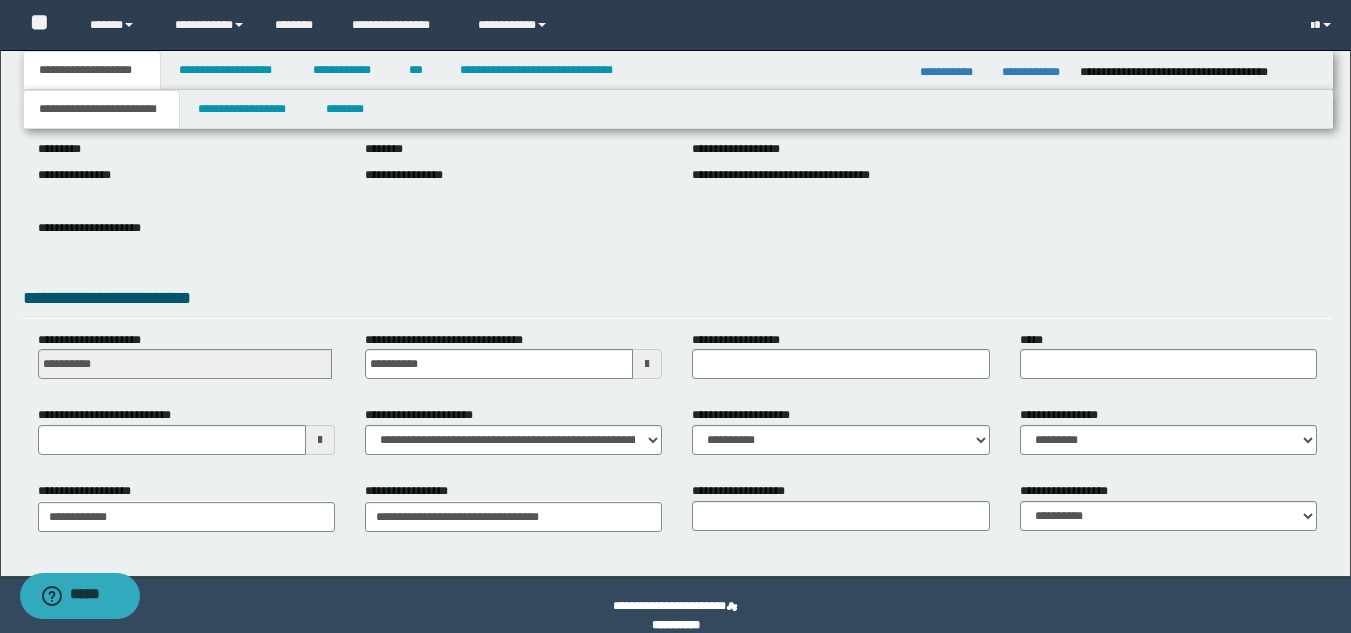 scroll, scrollTop: 251, scrollLeft: 0, axis: vertical 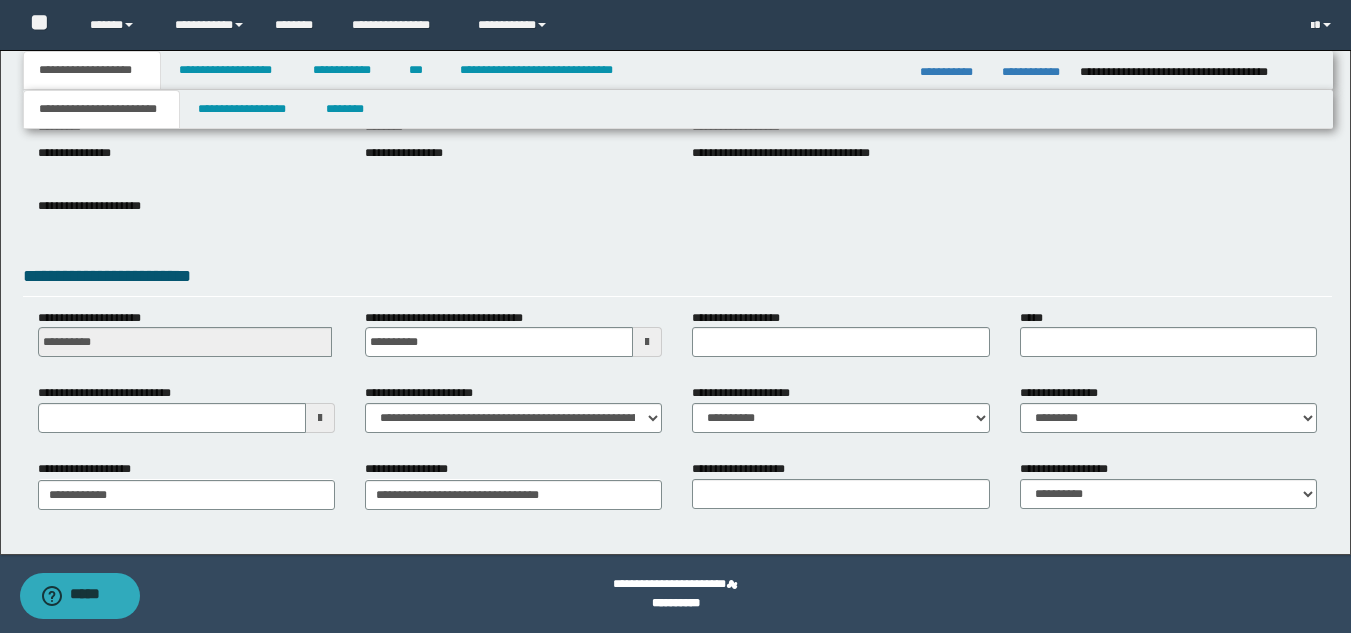 click at bounding box center [320, 418] 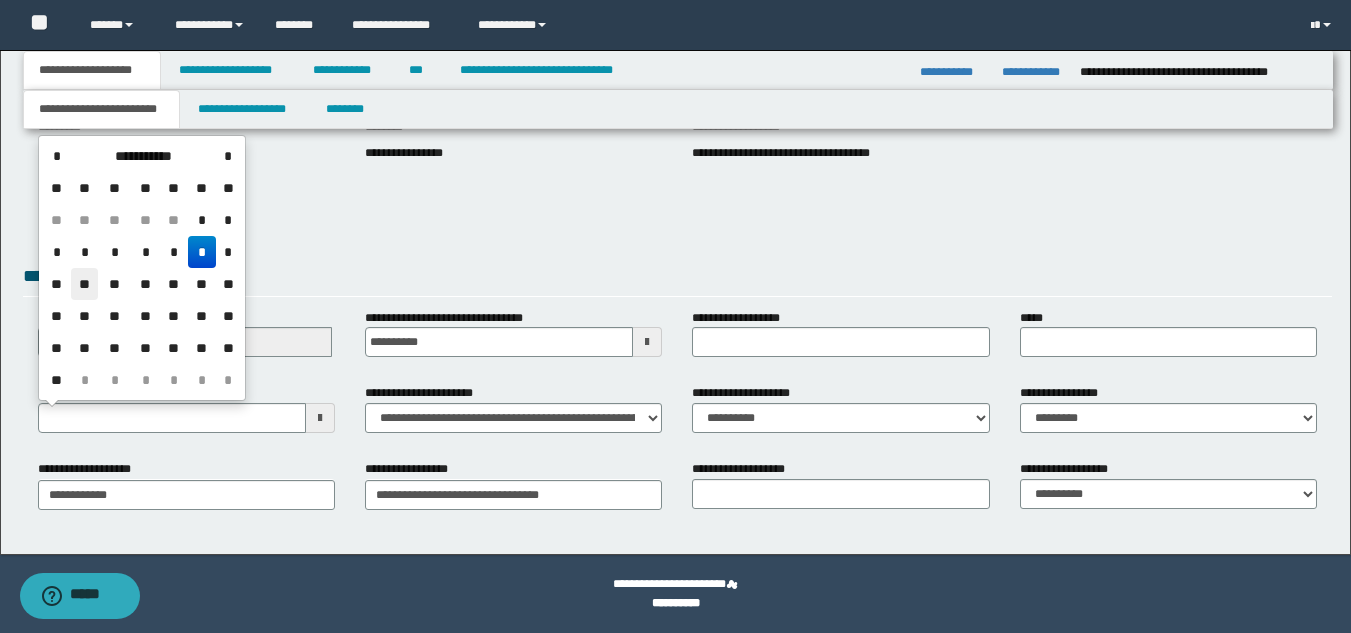click on "**" at bounding box center [85, 284] 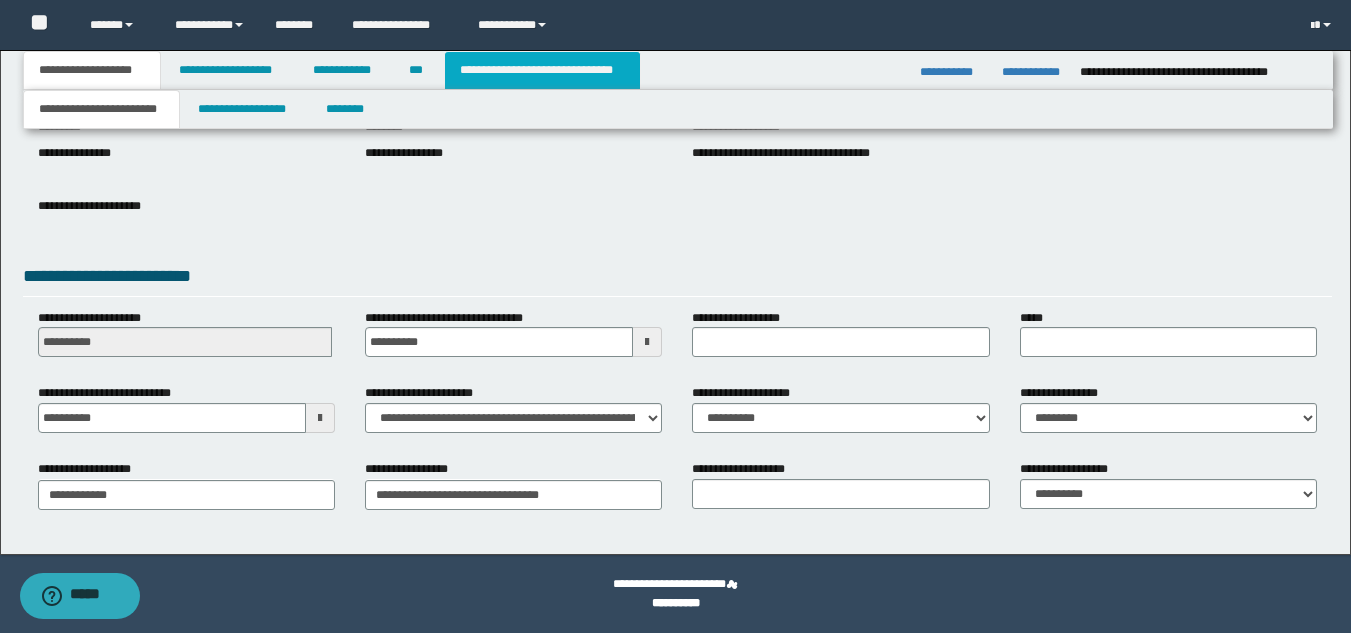 click on "**********" at bounding box center [542, 70] 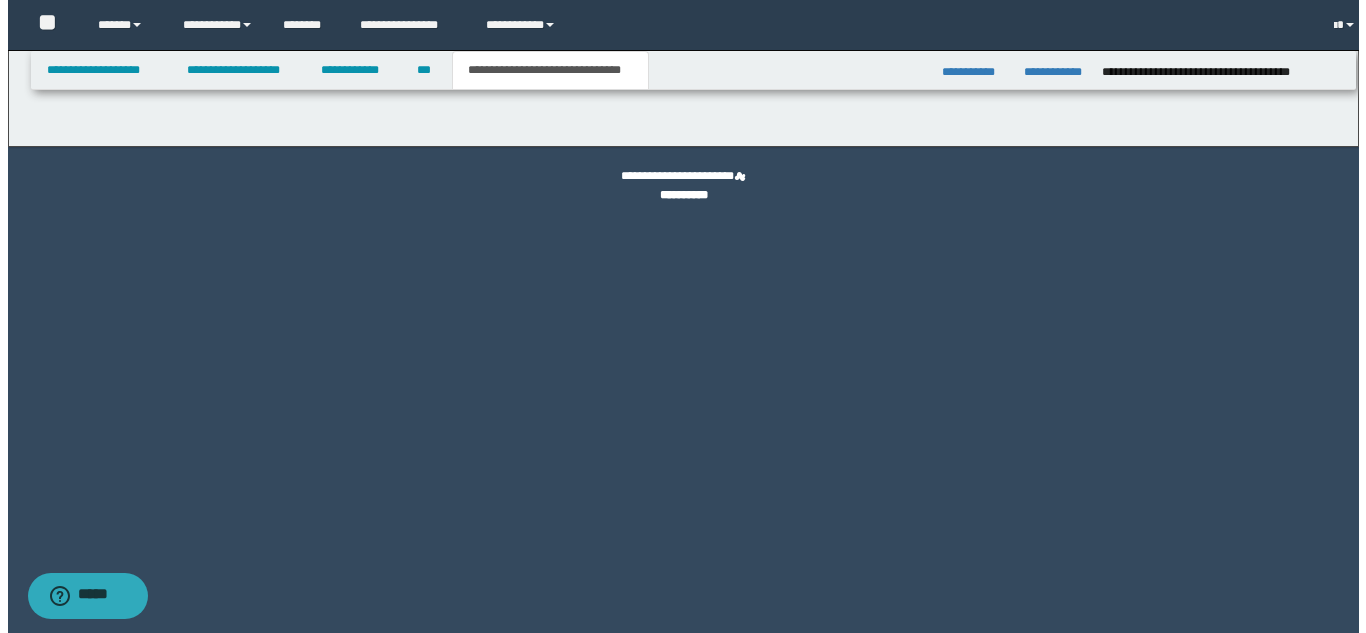 scroll, scrollTop: 0, scrollLeft: 0, axis: both 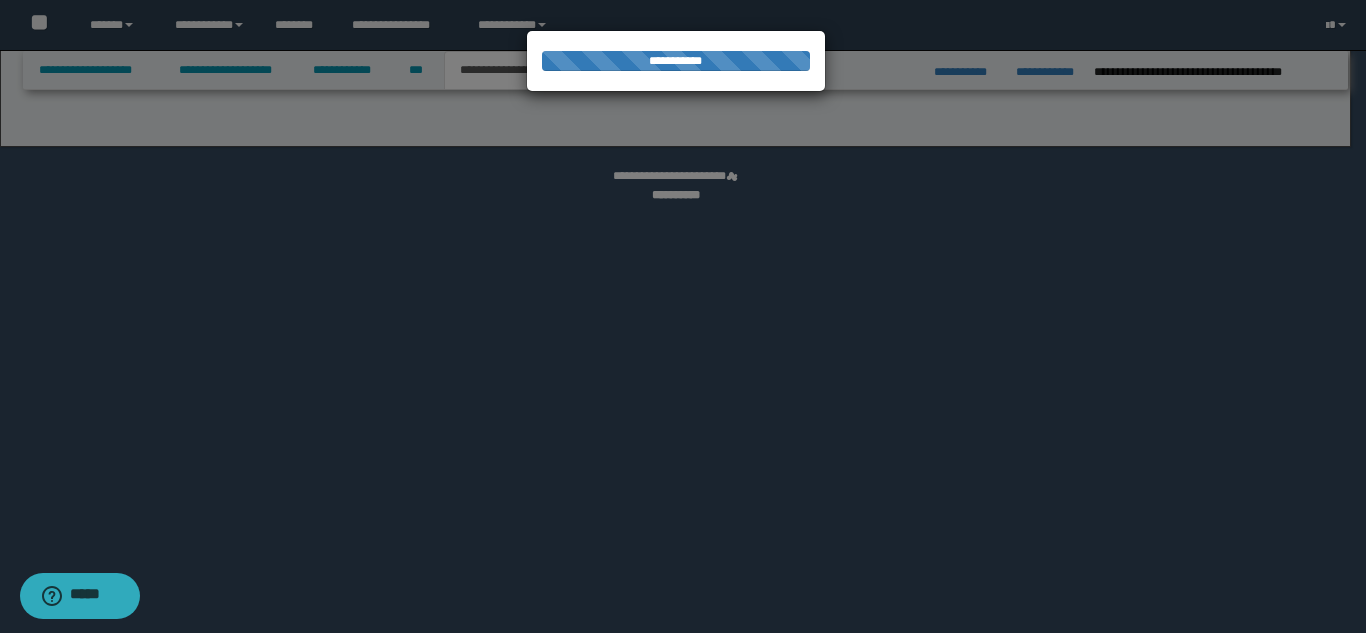 select on "*" 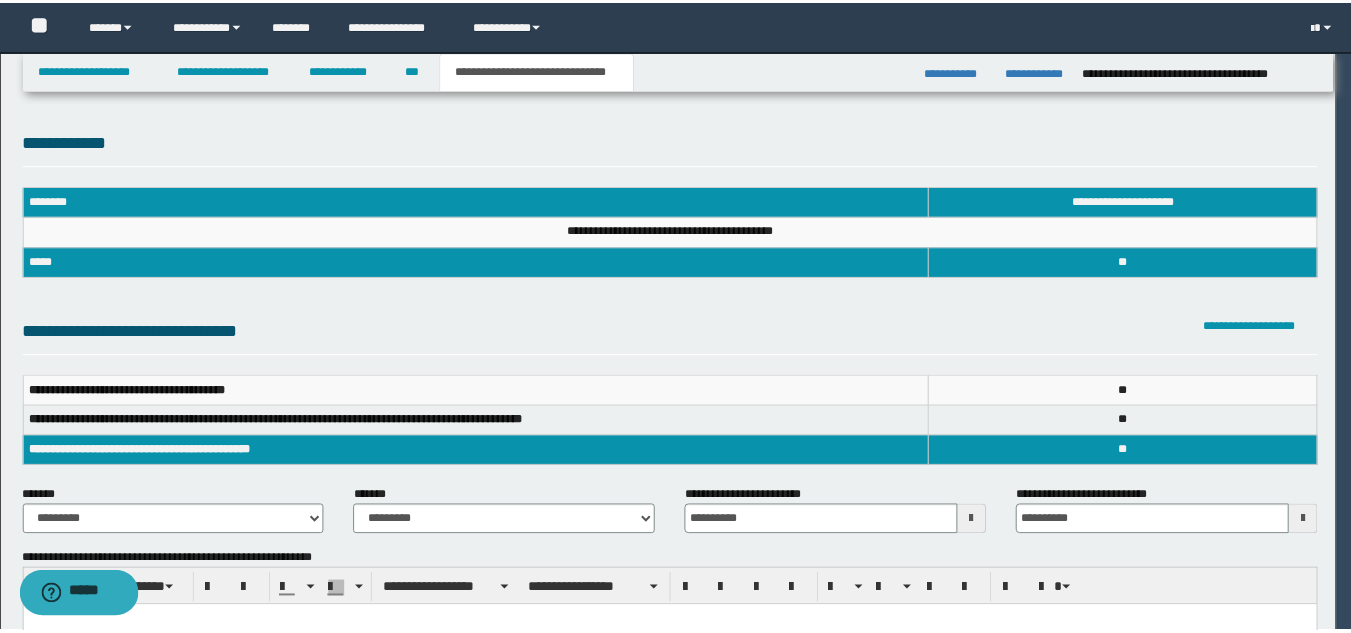 scroll, scrollTop: 0, scrollLeft: 0, axis: both 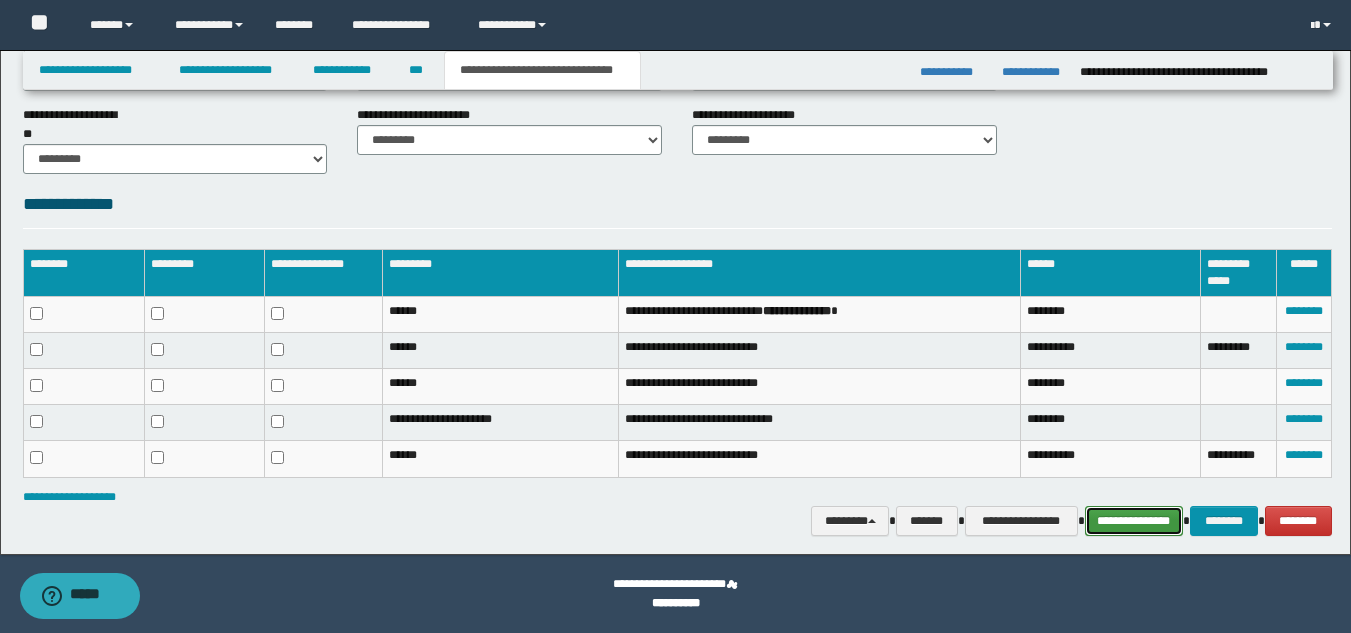 click on "**********" at bounding box center [1134, 521] 